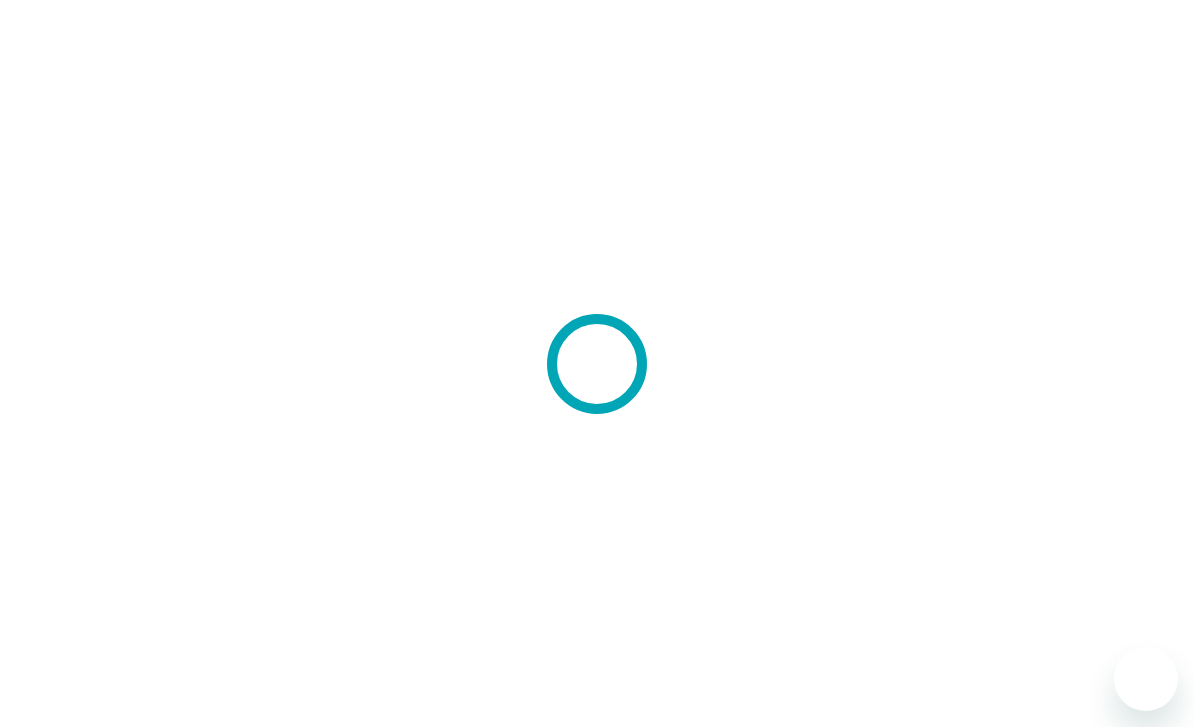 scroll, scrollTop: 0, scrollLeft: 0, axis: both 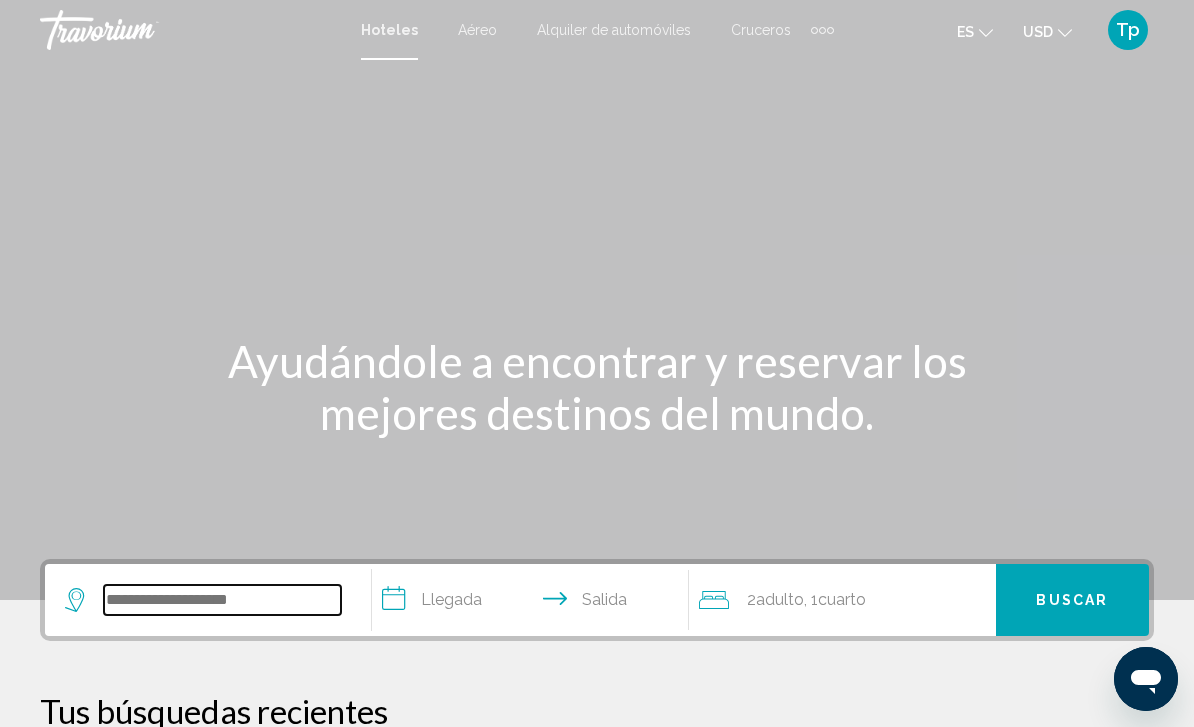 click at bounding box center [222, 600] 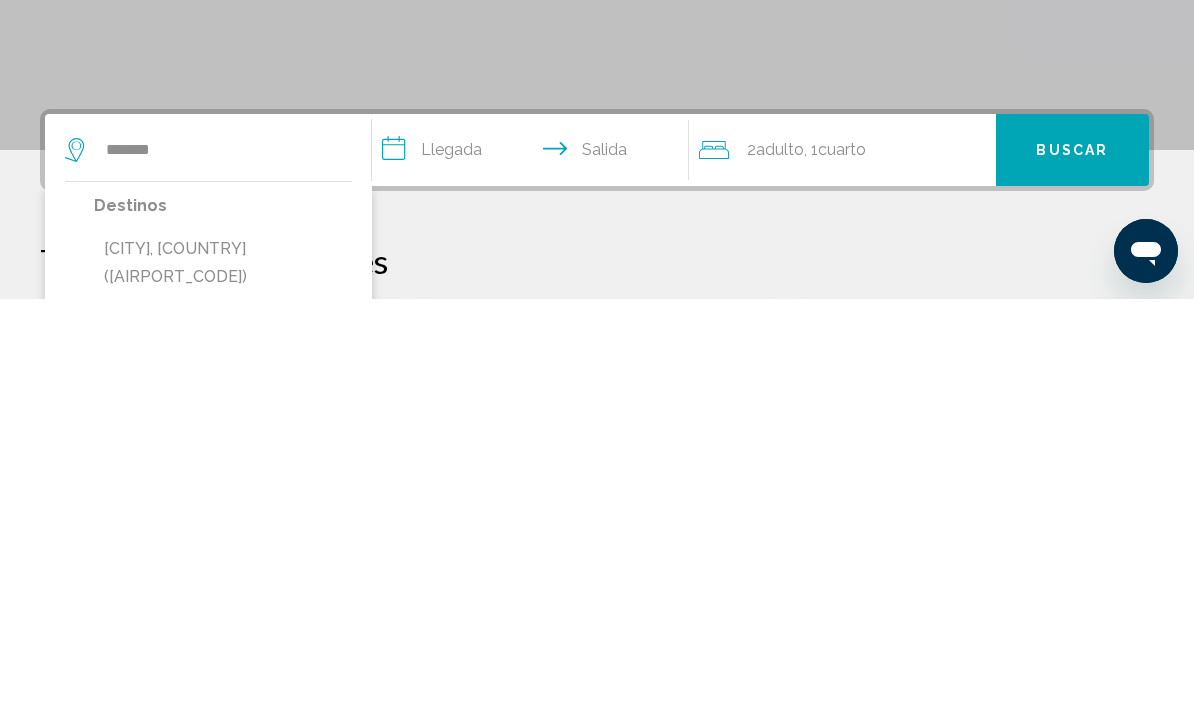click on "[CITY], [COUNTRY] ([AIRPORT_CODE])" at bounding box center (223, 691) 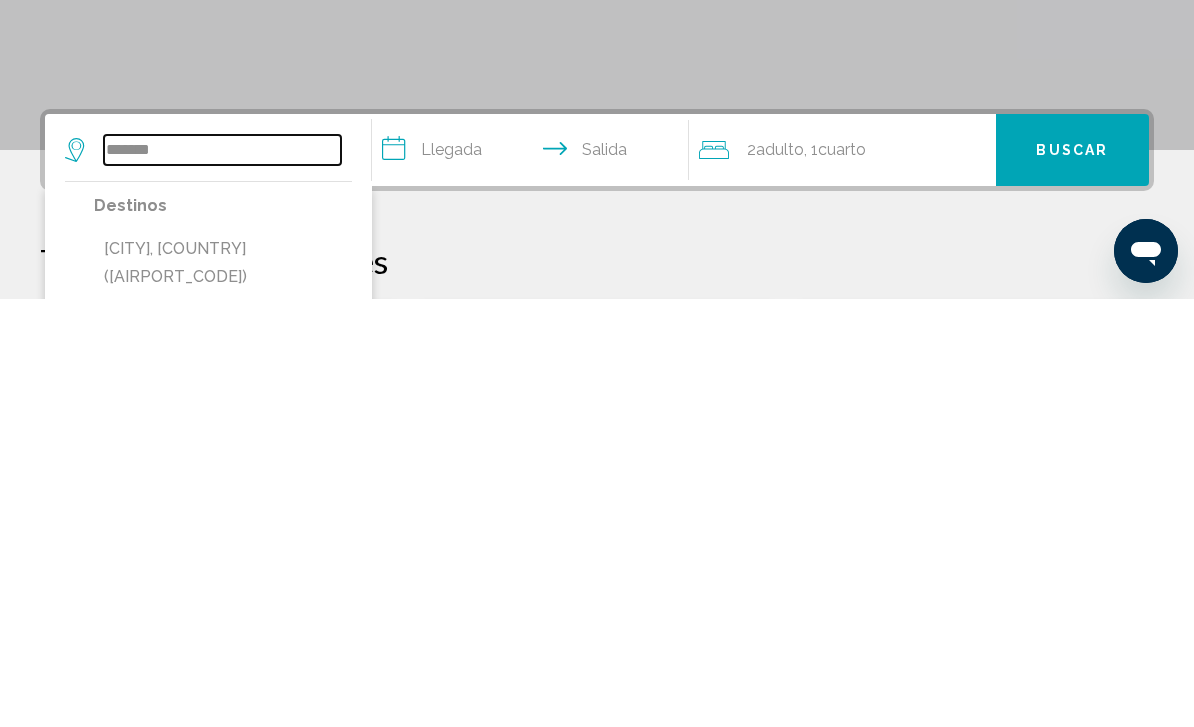 type on "**********" 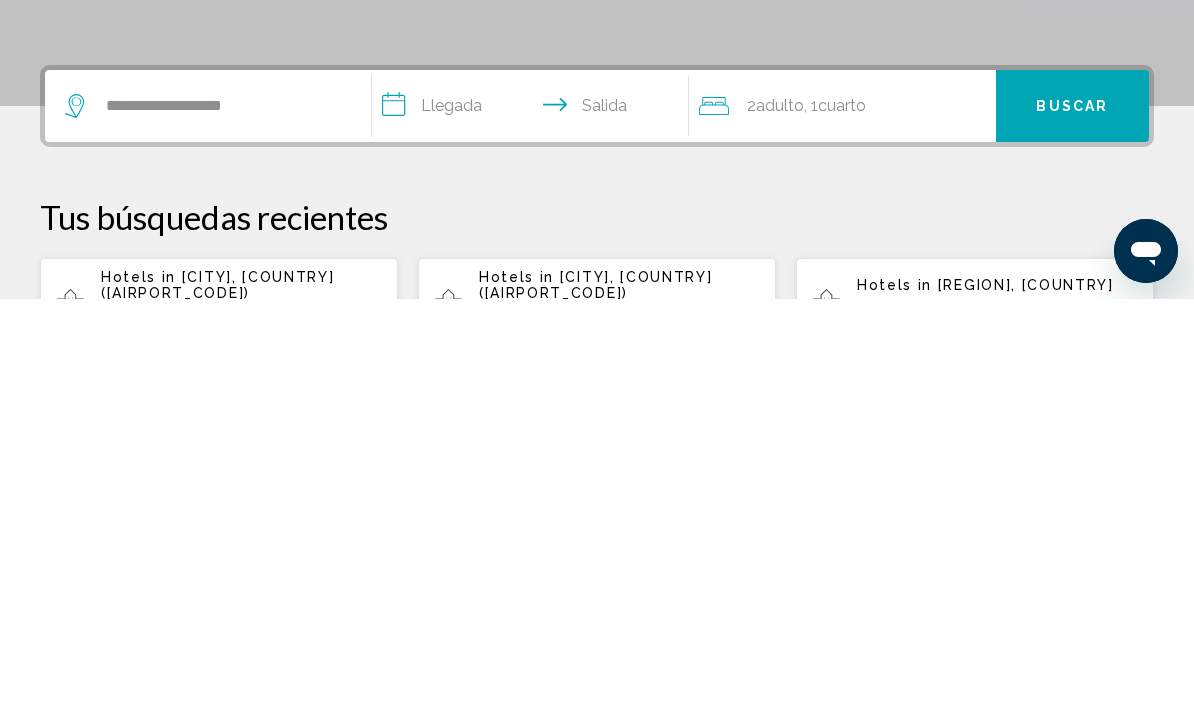 click on "**********" at bounding box center [534, 537] 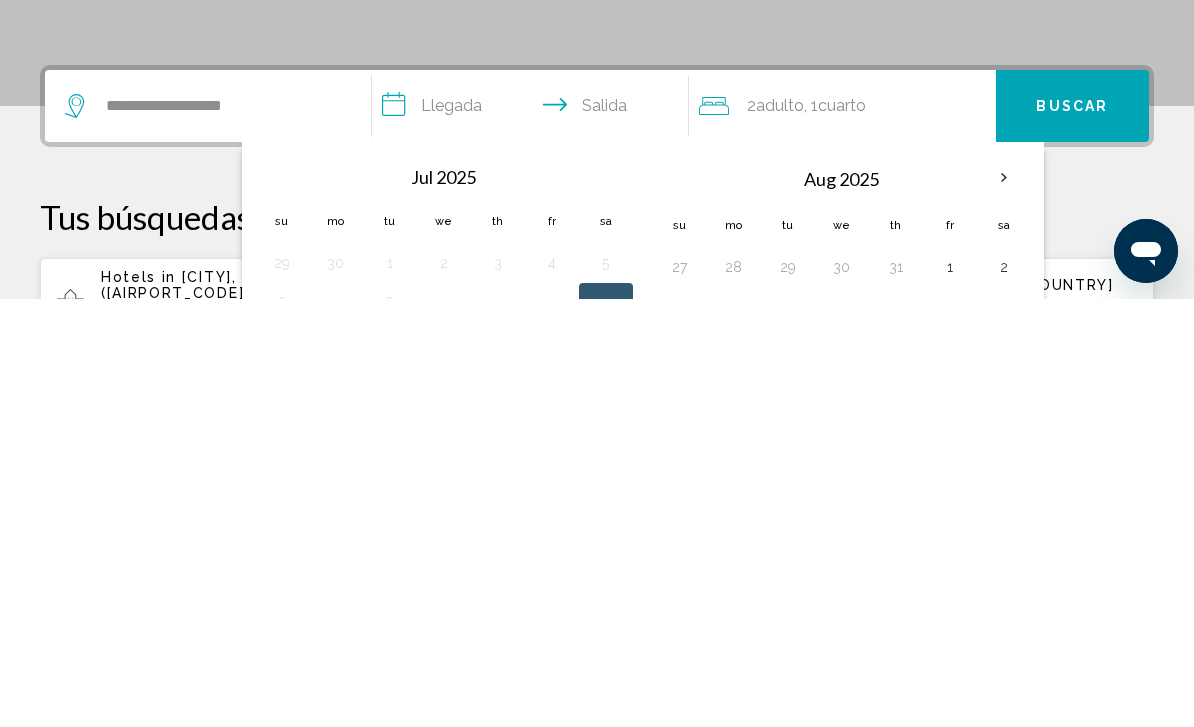 scroll, scrollTop: 494, scrollLeft: 0, axis: vertical 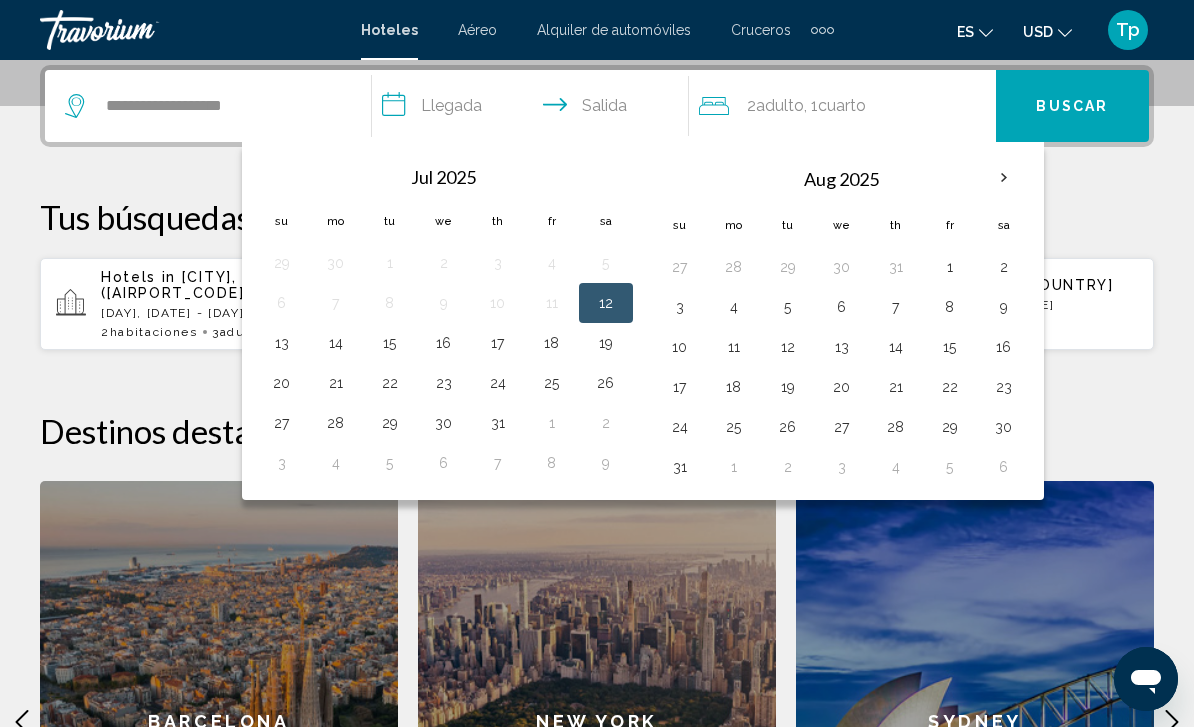 click at bounding box center [1004, 178] 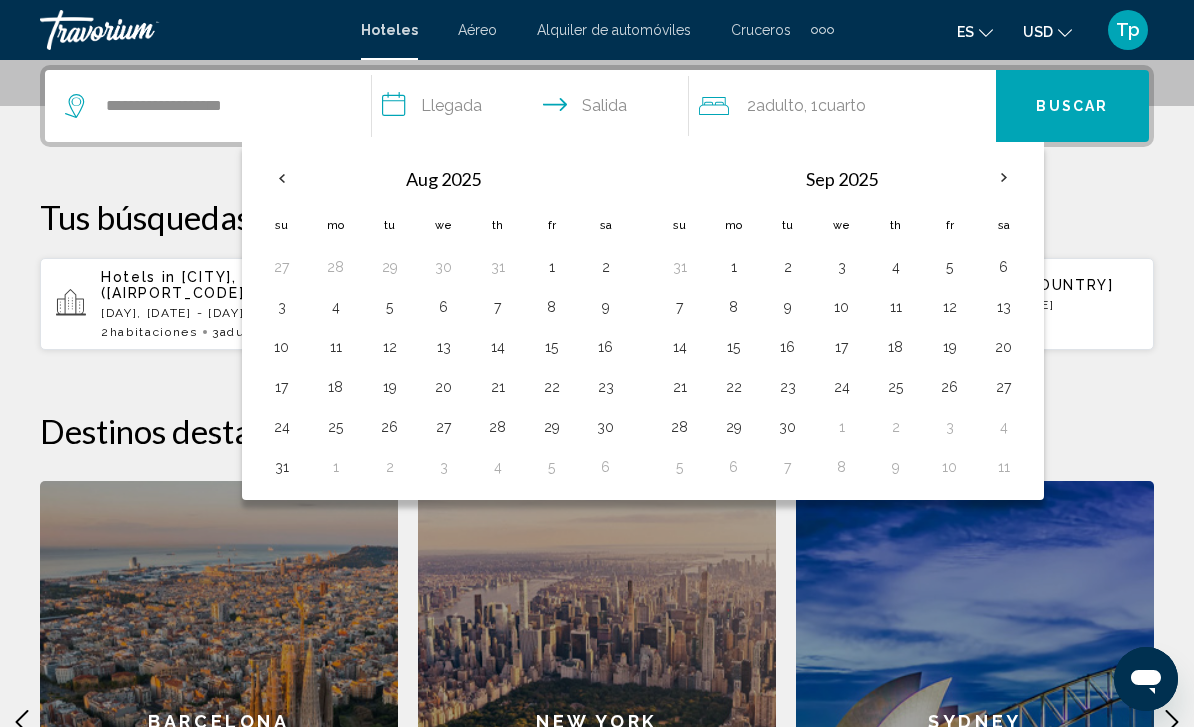 click at bounding box center (1004, 178) 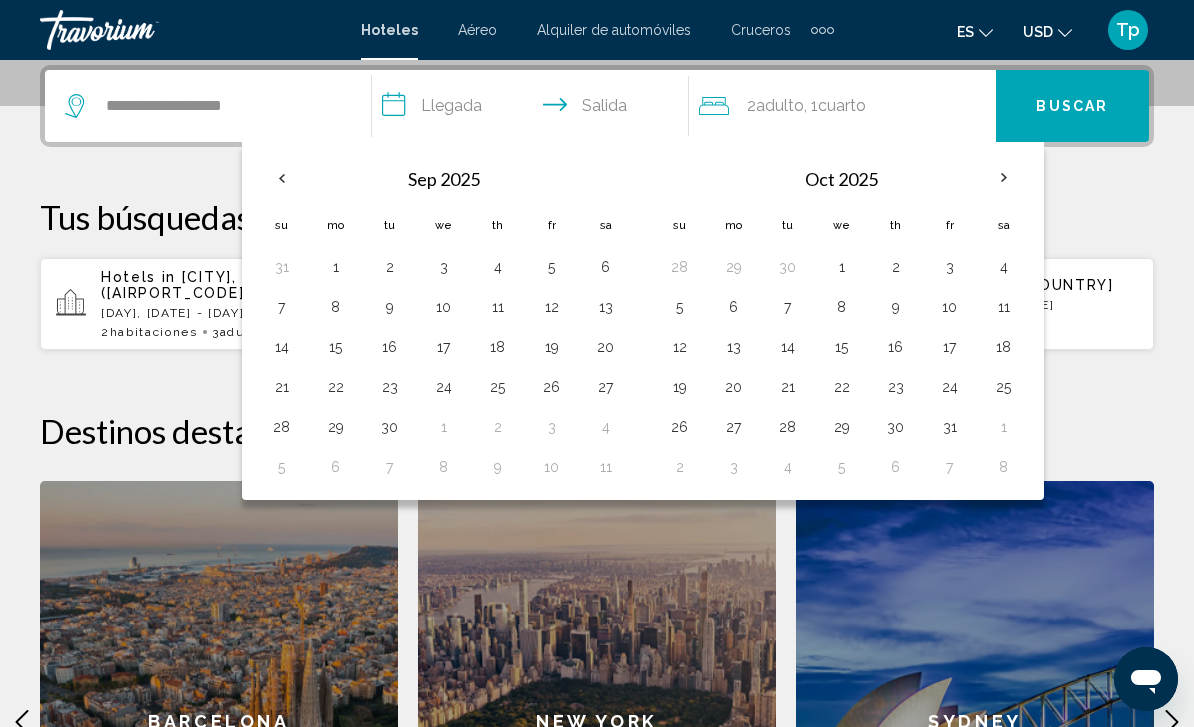 click at bounding box center (1004, 178) 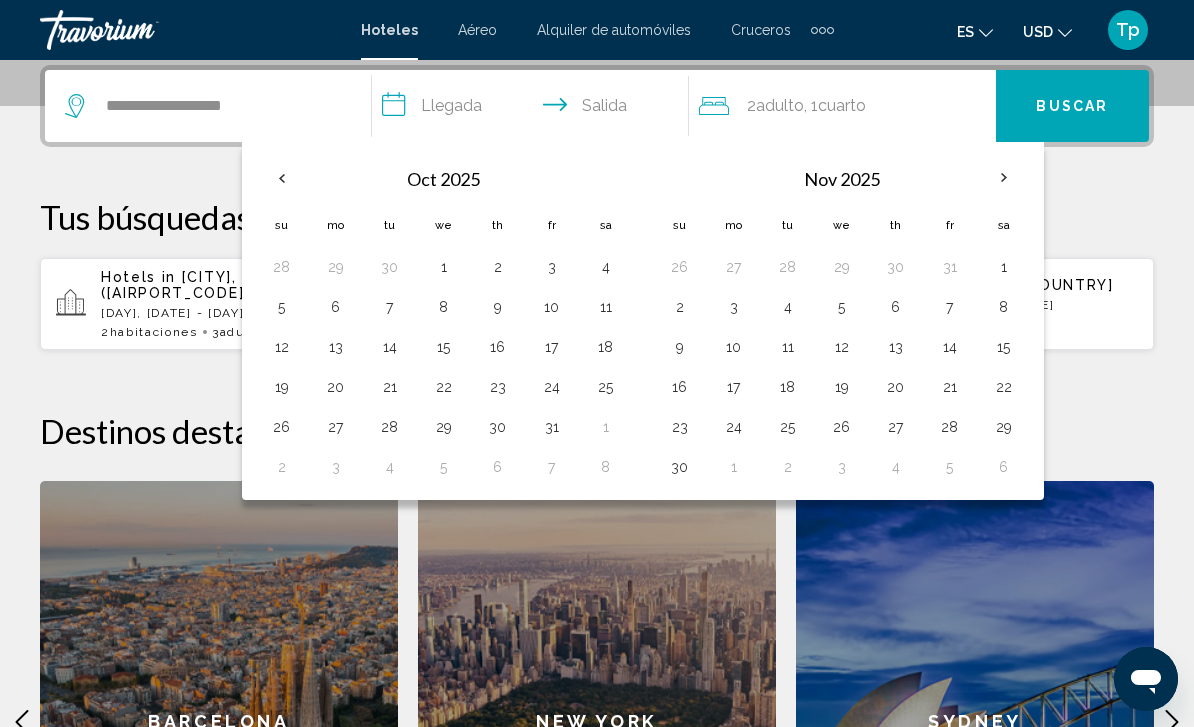 click at bounding box center [1004, 178] 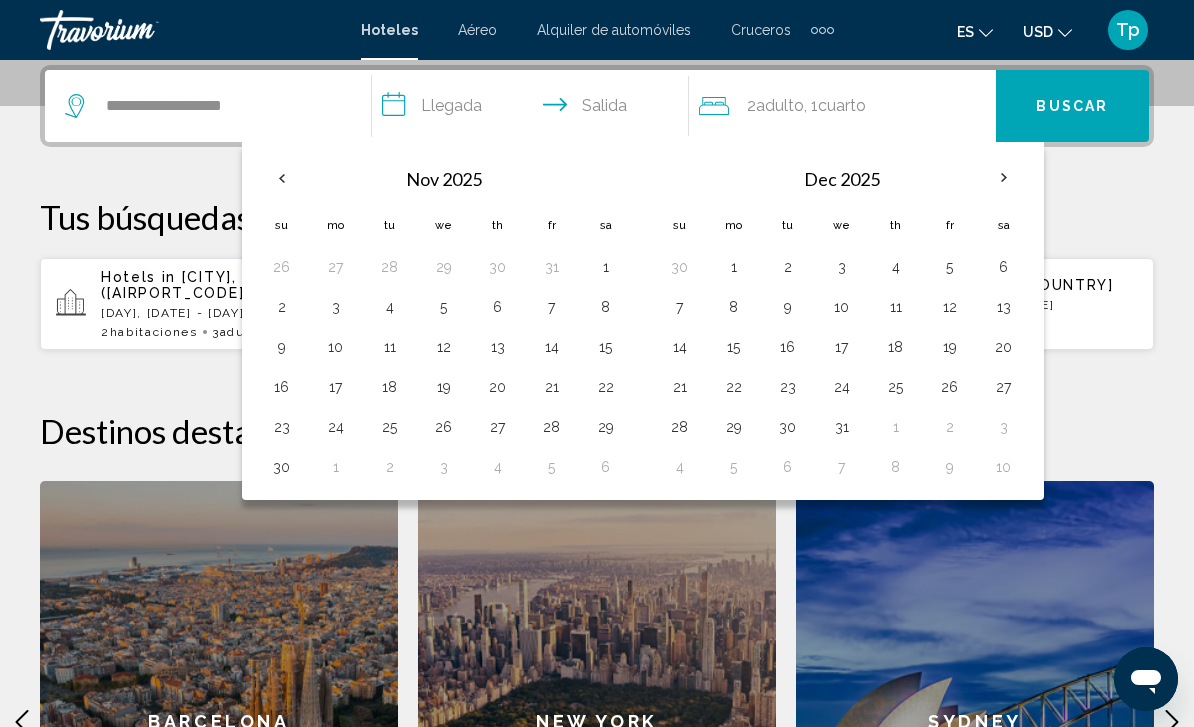 click at bounding box center [1004, 178] 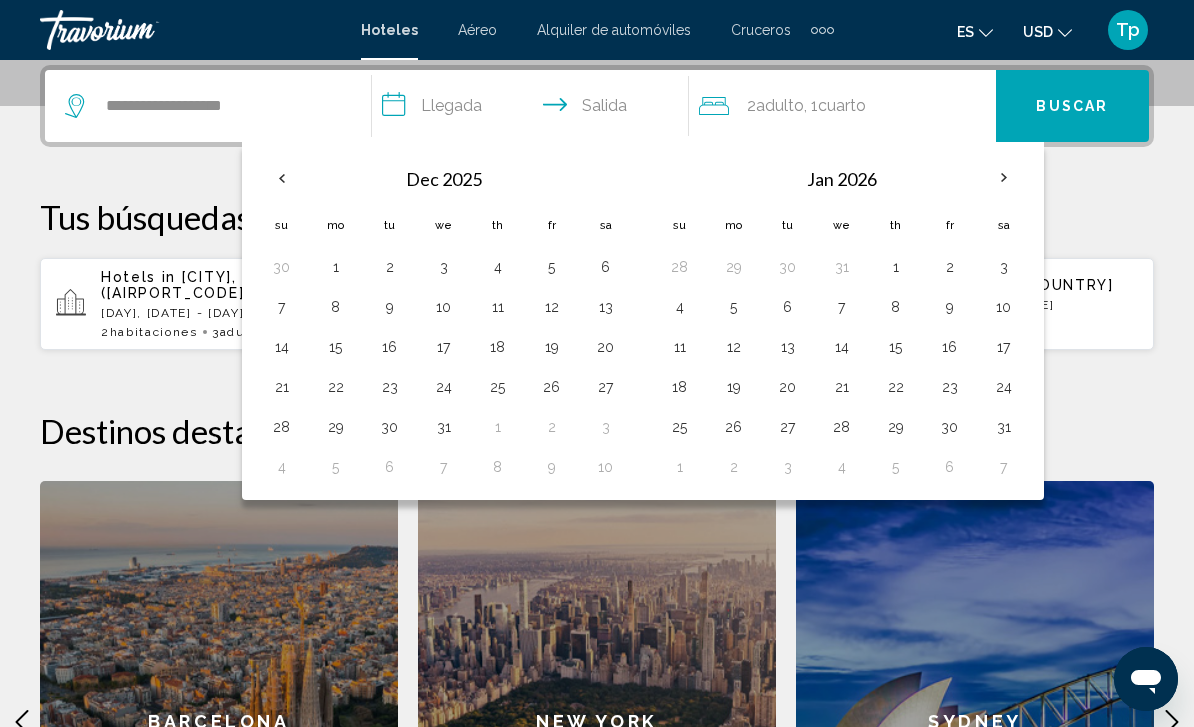 click on "22" at bounding box center (336, 387) 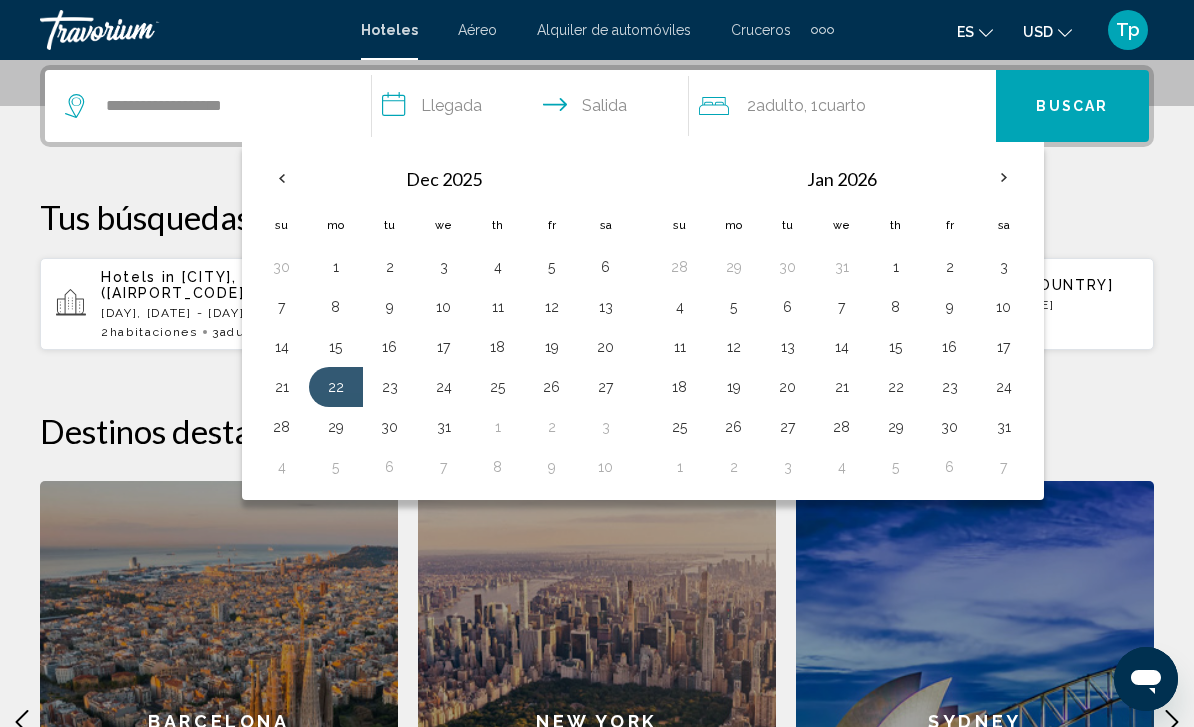 click on "23" at bounding box center [390, 387] 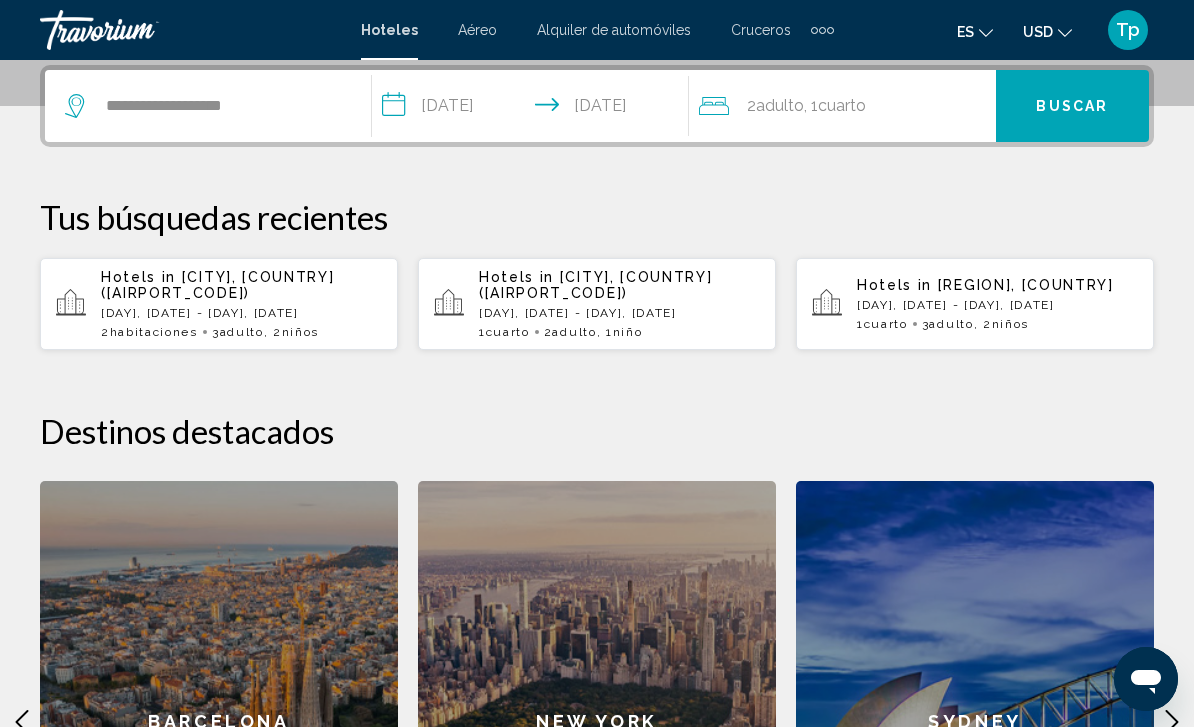click on "**********" at bounding box center [534, 109] 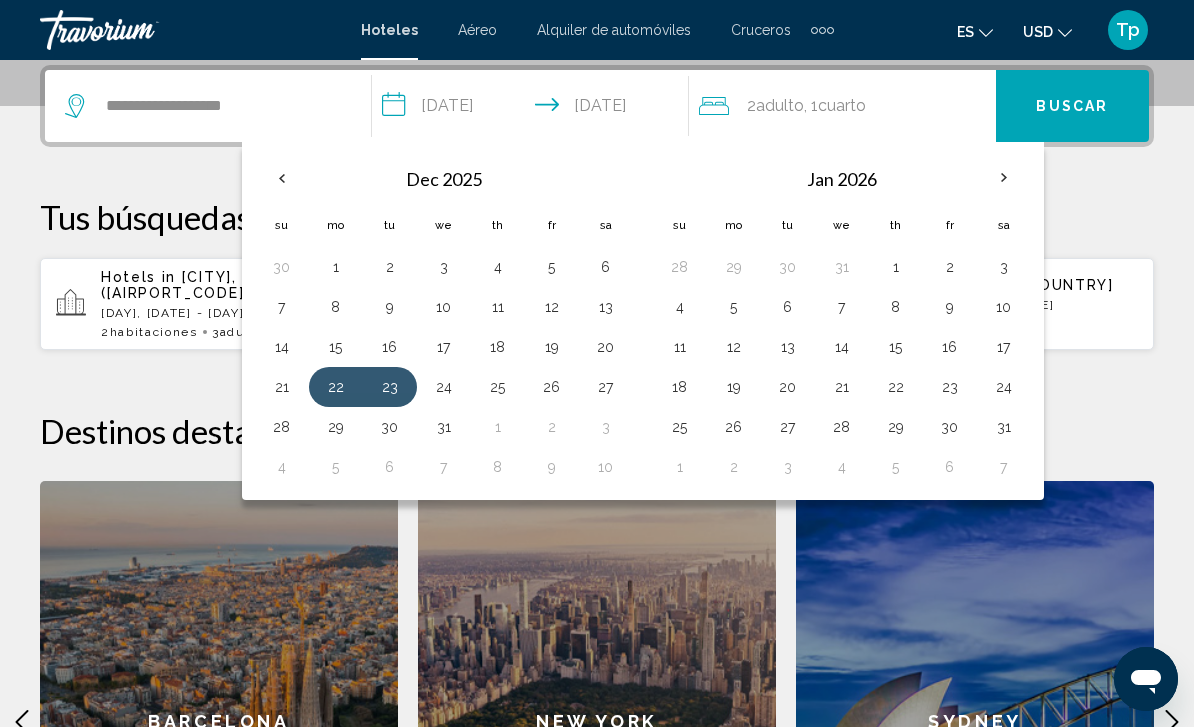 click on "23" at bounding box center [390, 387] 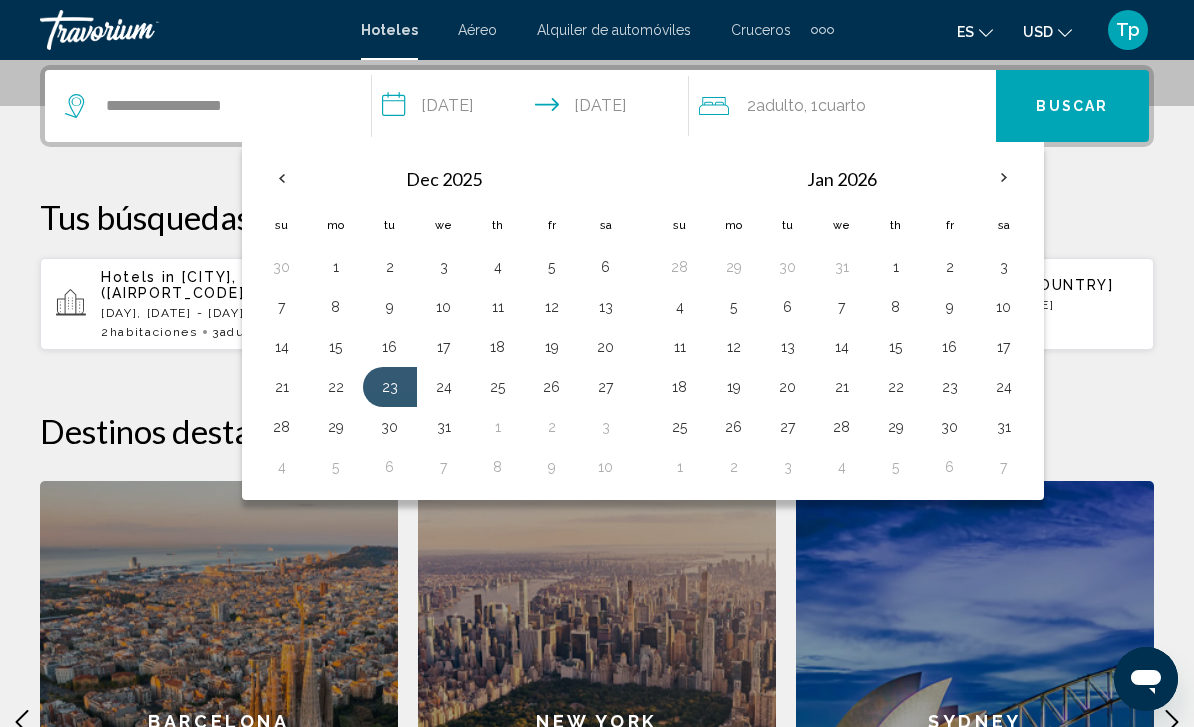 click on "30" at bounding box center [390, 427] 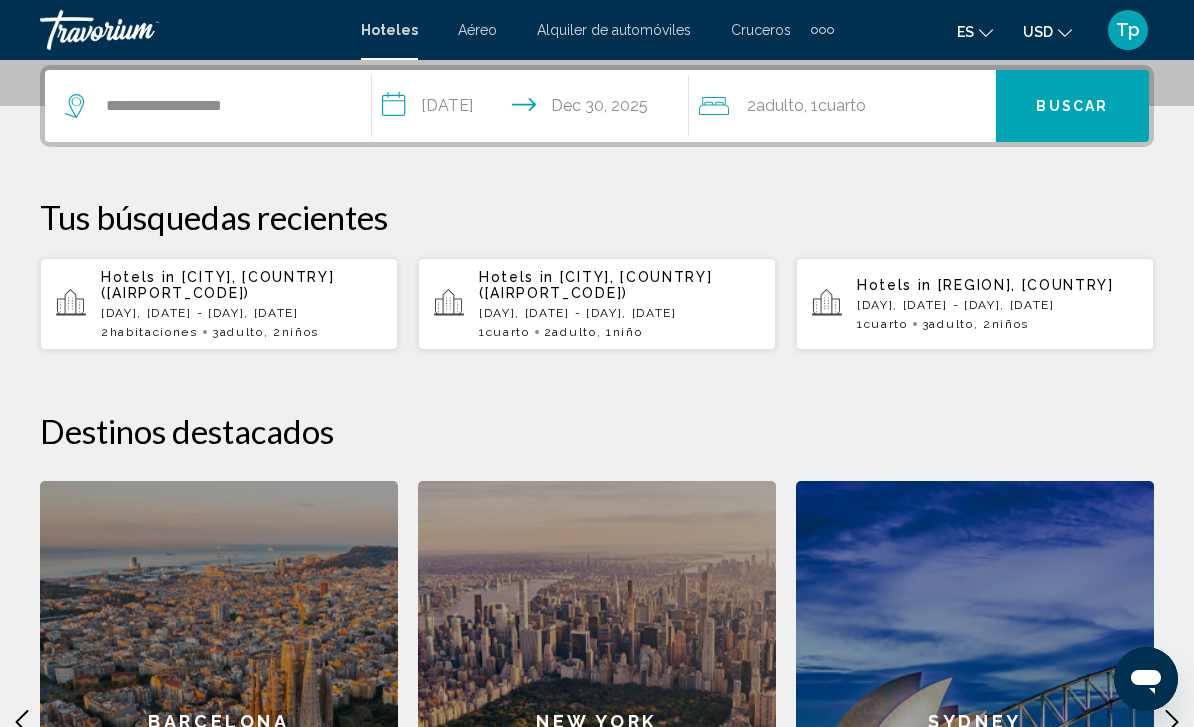 click on "2  Adulto Adulto , 1  Cuarto habitaciones" 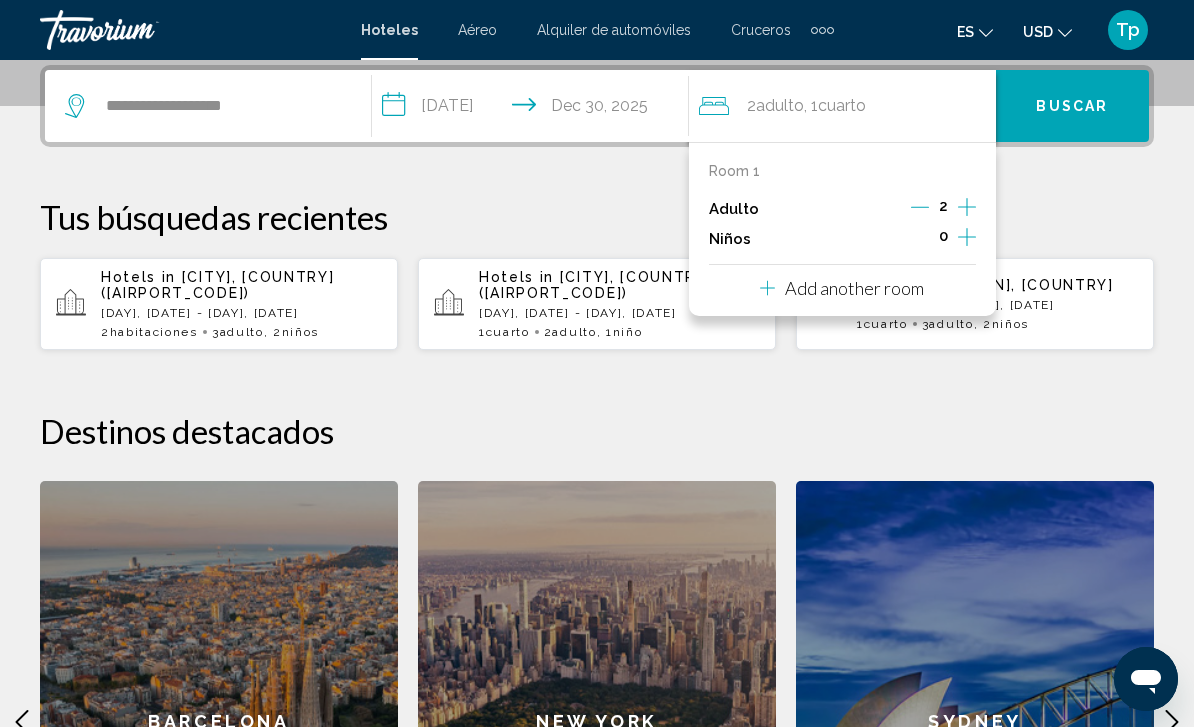 click 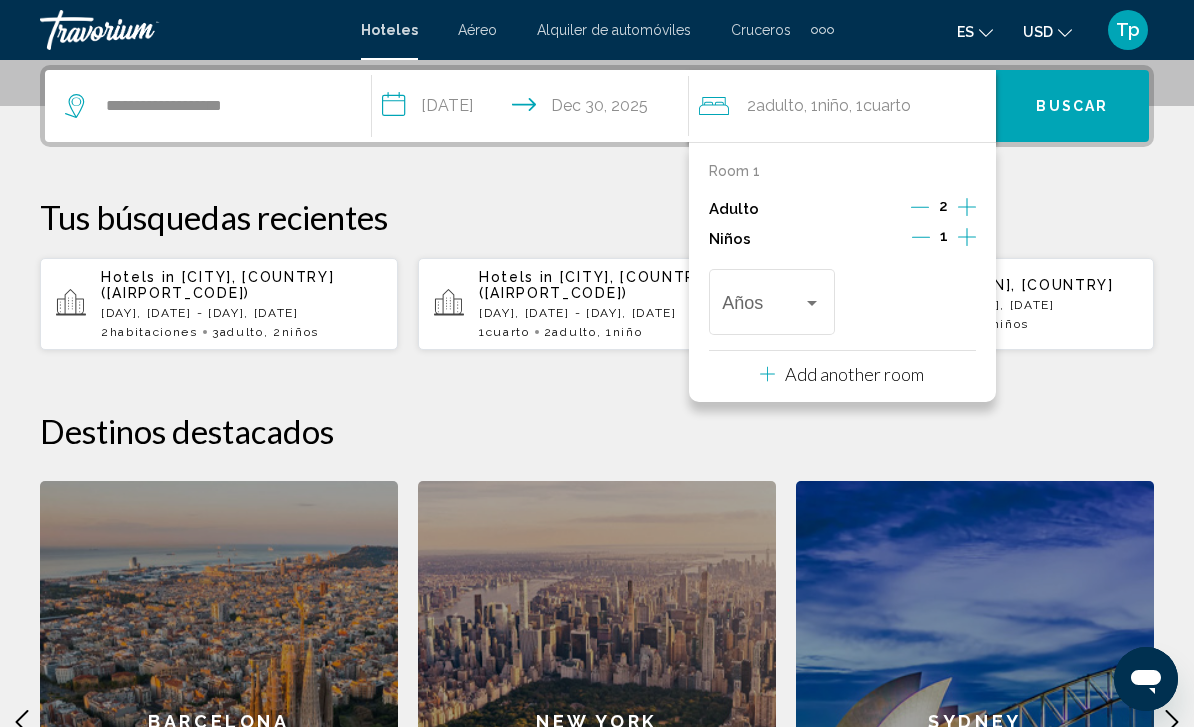 click at bounding box center (812, 303) 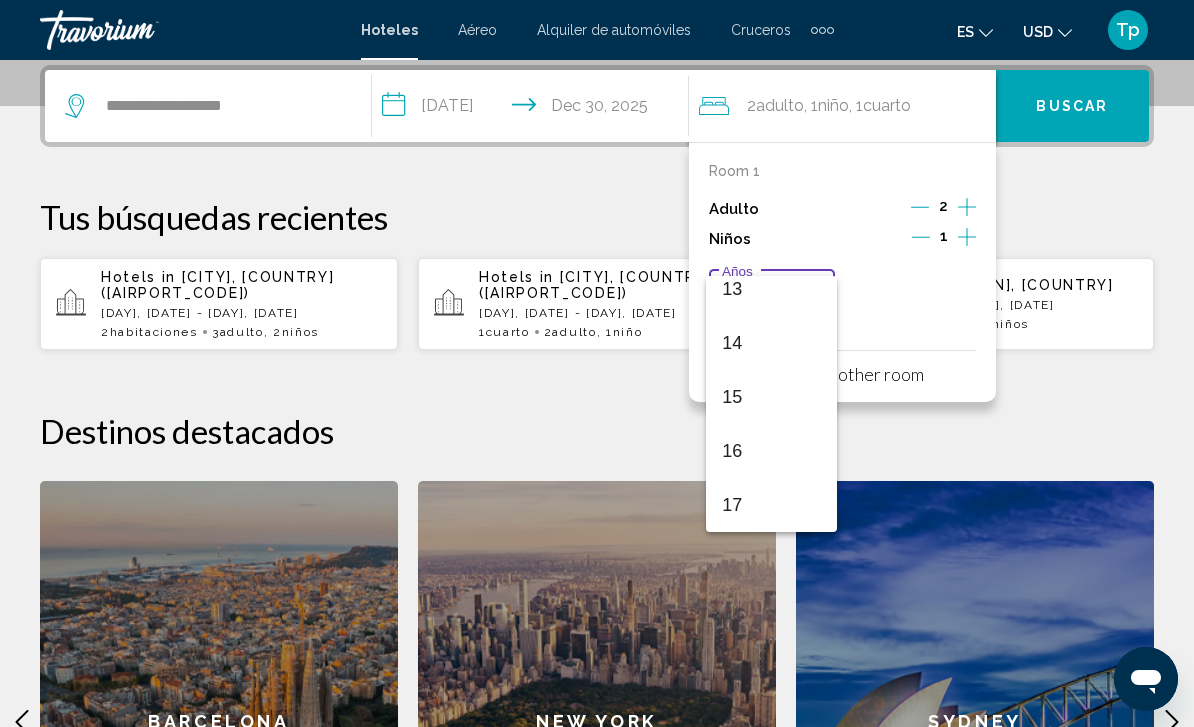 scroll, scrollTop: 716, scrollLeft: 0, axis: vertical 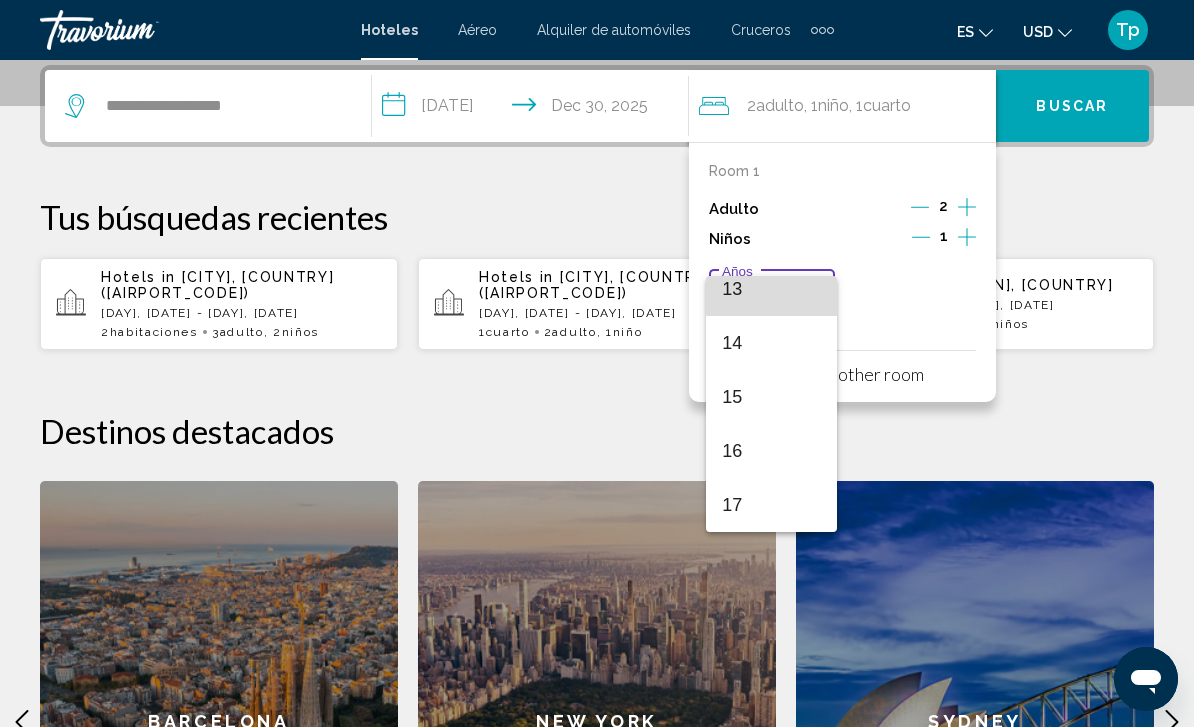 click on "13" at bounding box center [771, 289] 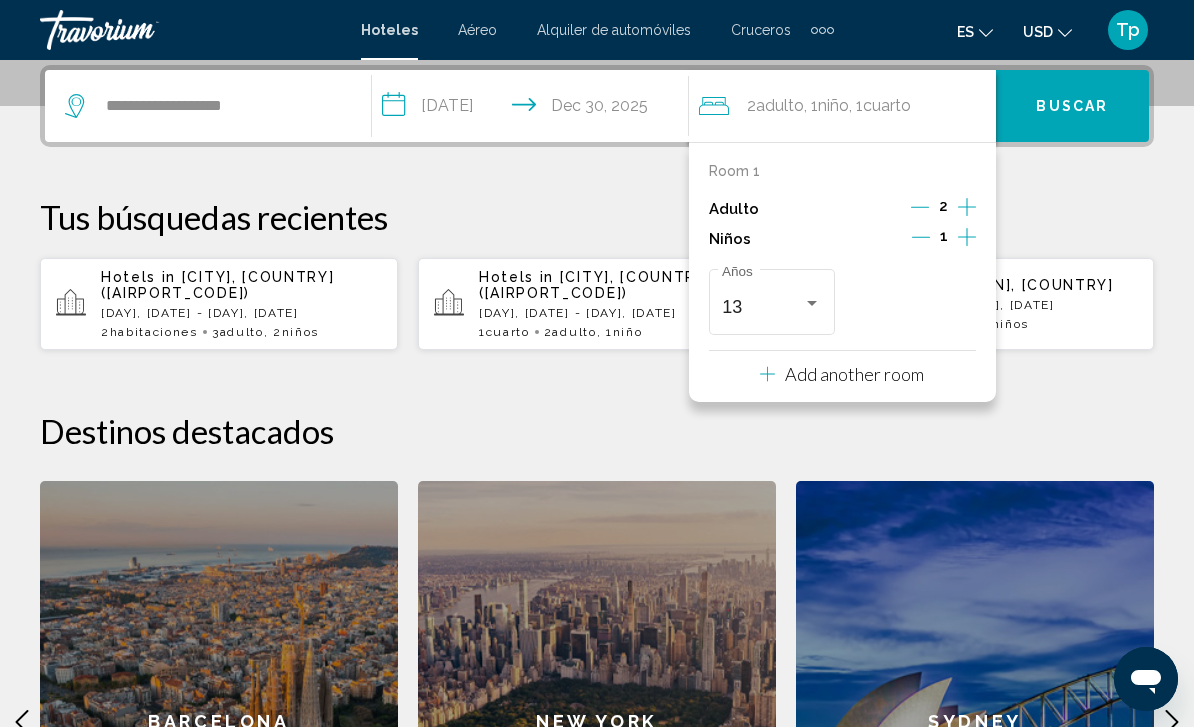 click on "Add another room" at bounding box center (854, 374) 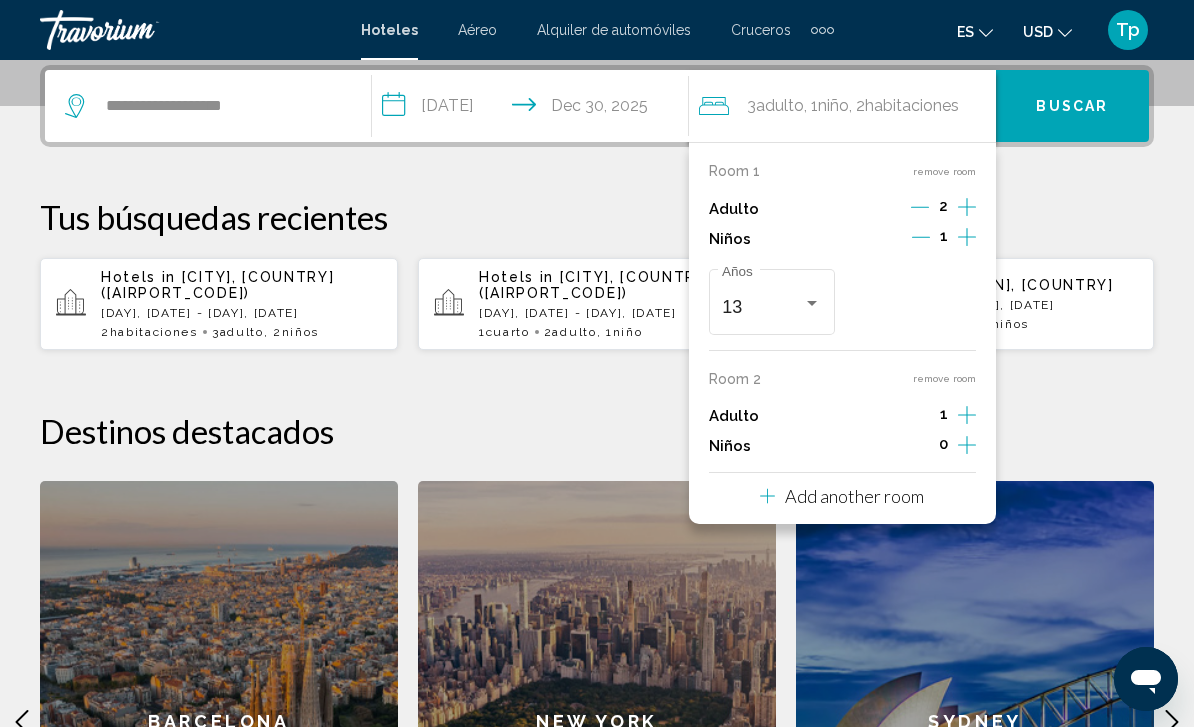 click 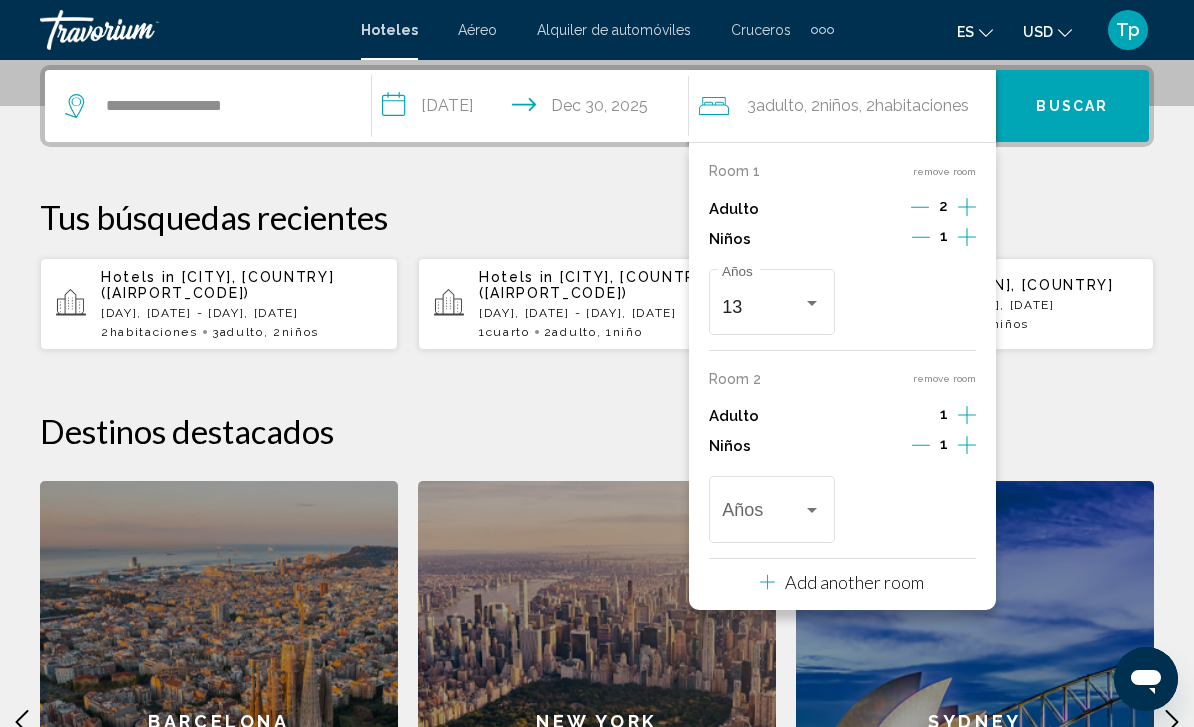 click at bounding box center [812, 511] 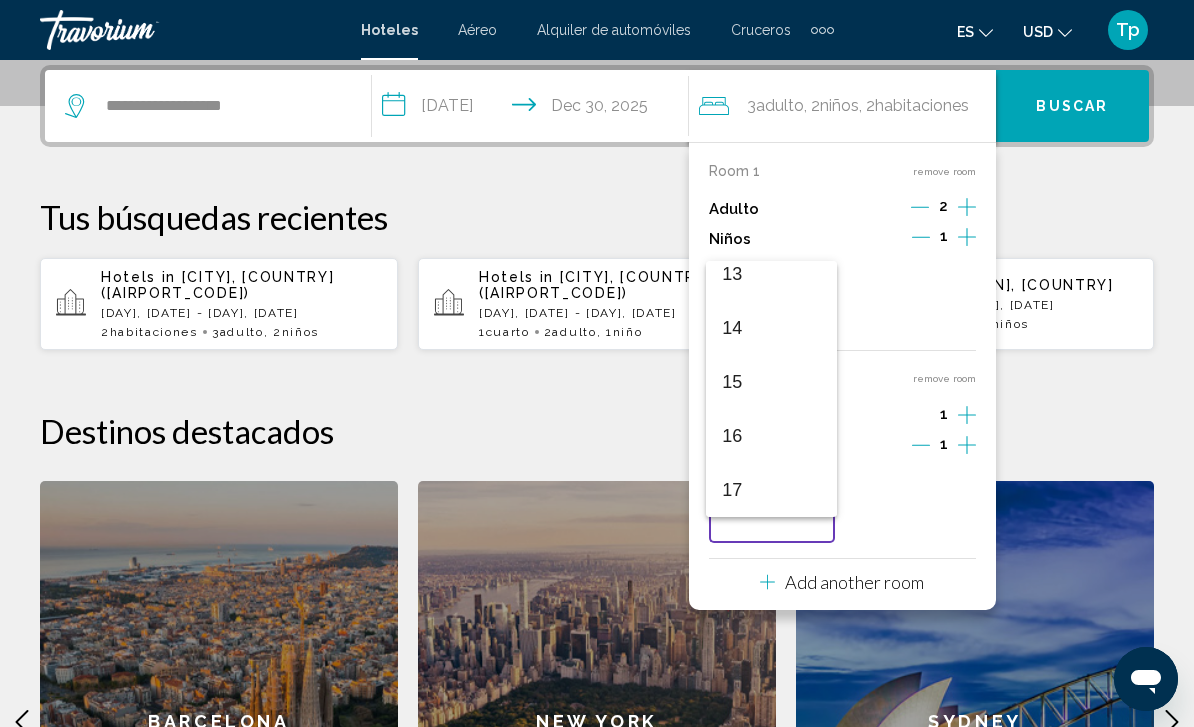 scroll, scrollTop: 717, scrollLeft: 0, axis: vertical 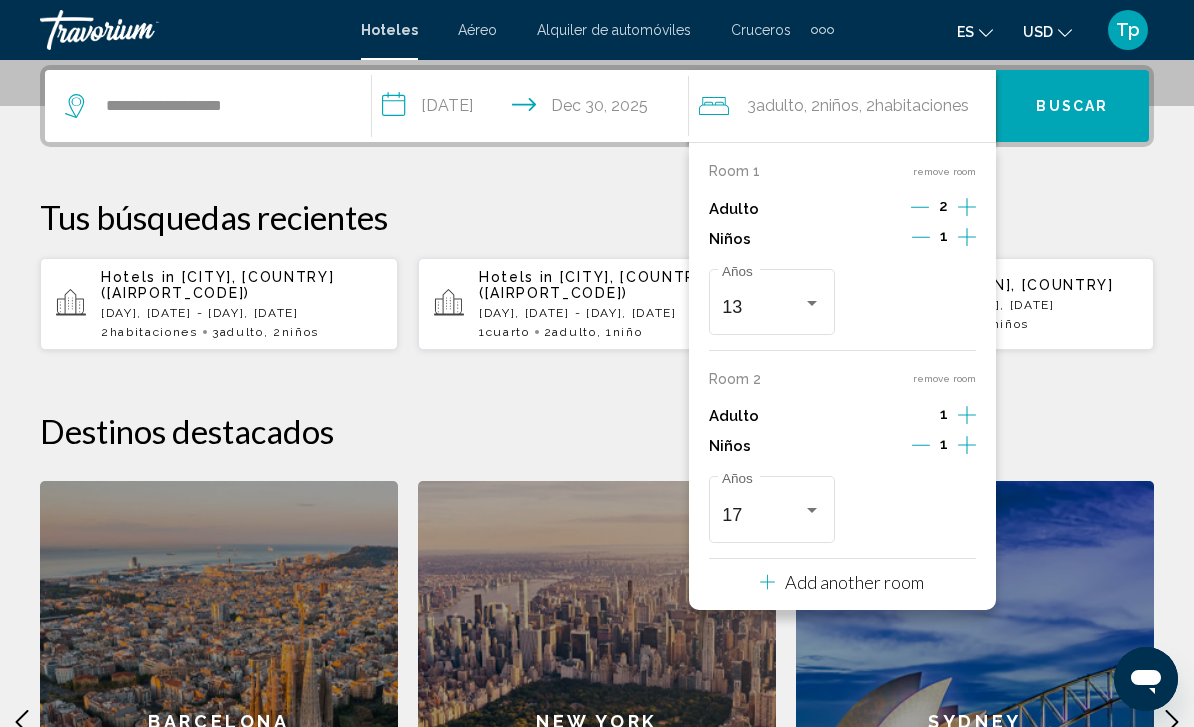 click on "Add another room" at bounding box center (854, 582) 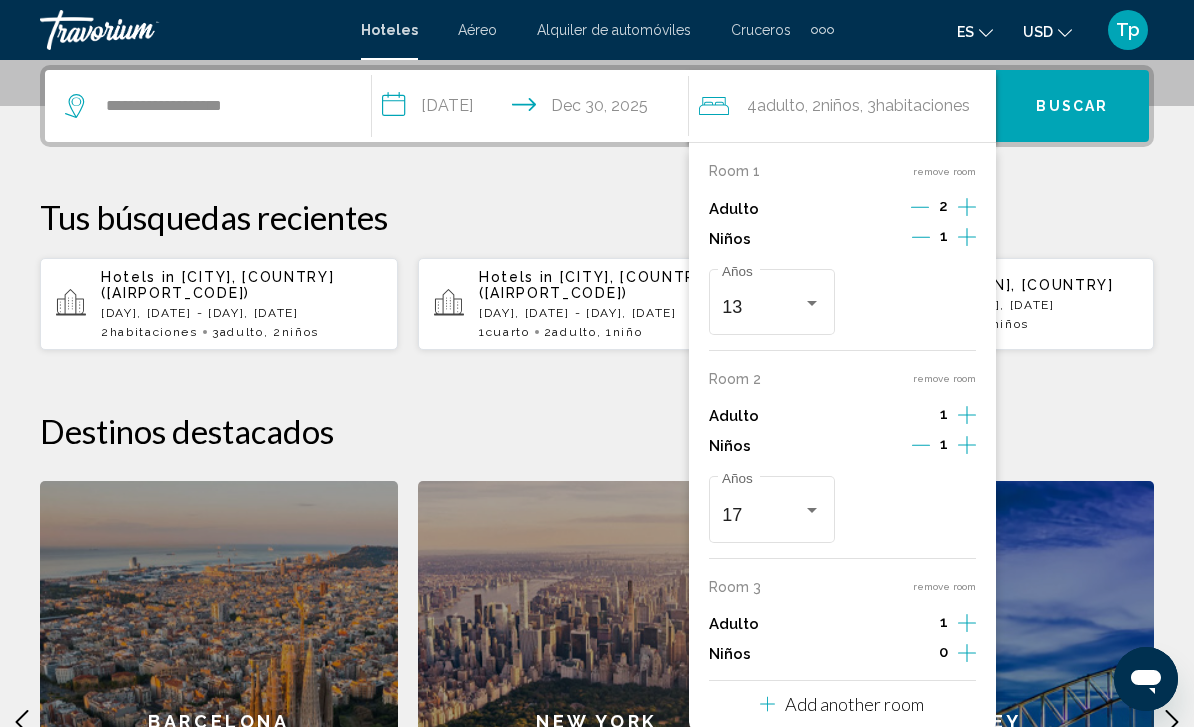 click on "Buscar" at bounding box center (1072, 105) 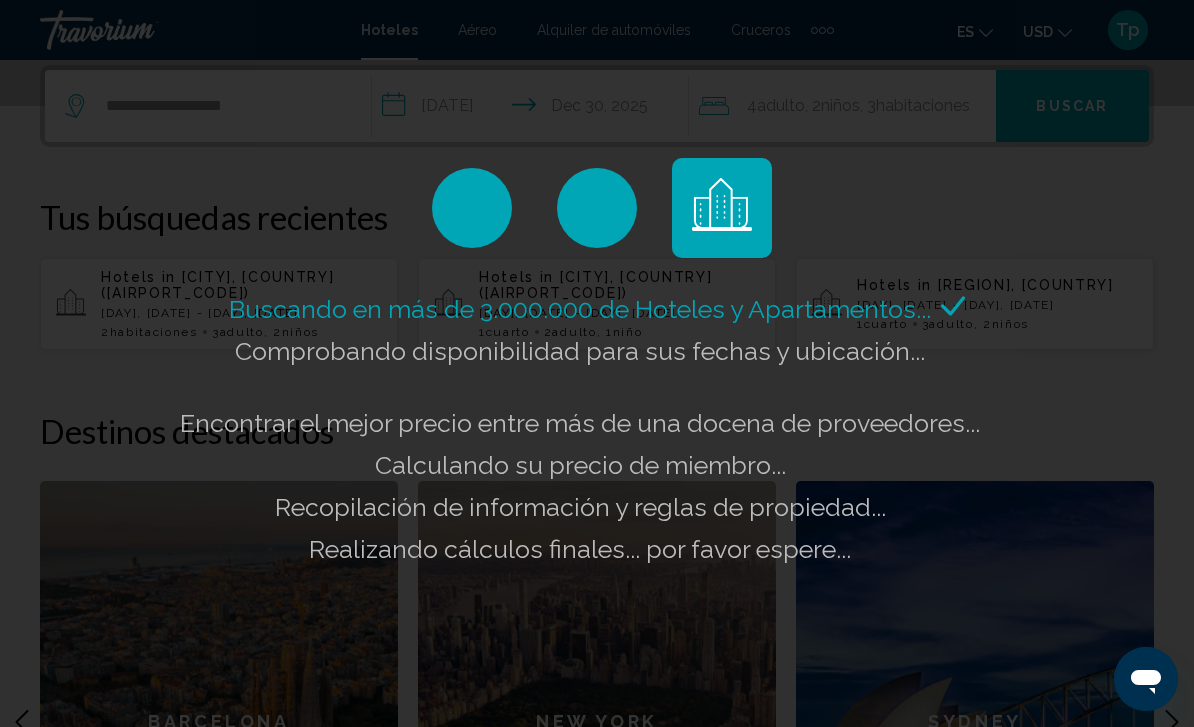 click on "Buscando en más de 3.000.000 de Hoteles y Apartamentos...
Comprobando disponibilidad para sus fechas y ubicación..." 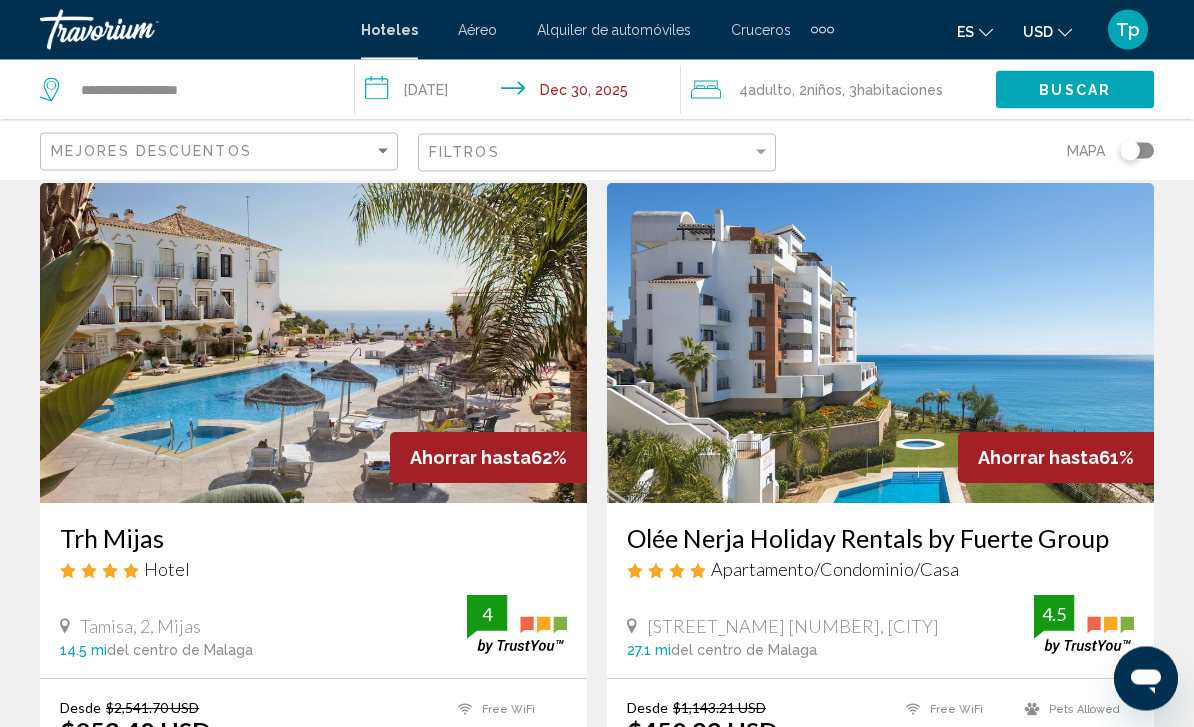 scroll, scrollTop: 67, scrollLeft: 0, axis: vertical 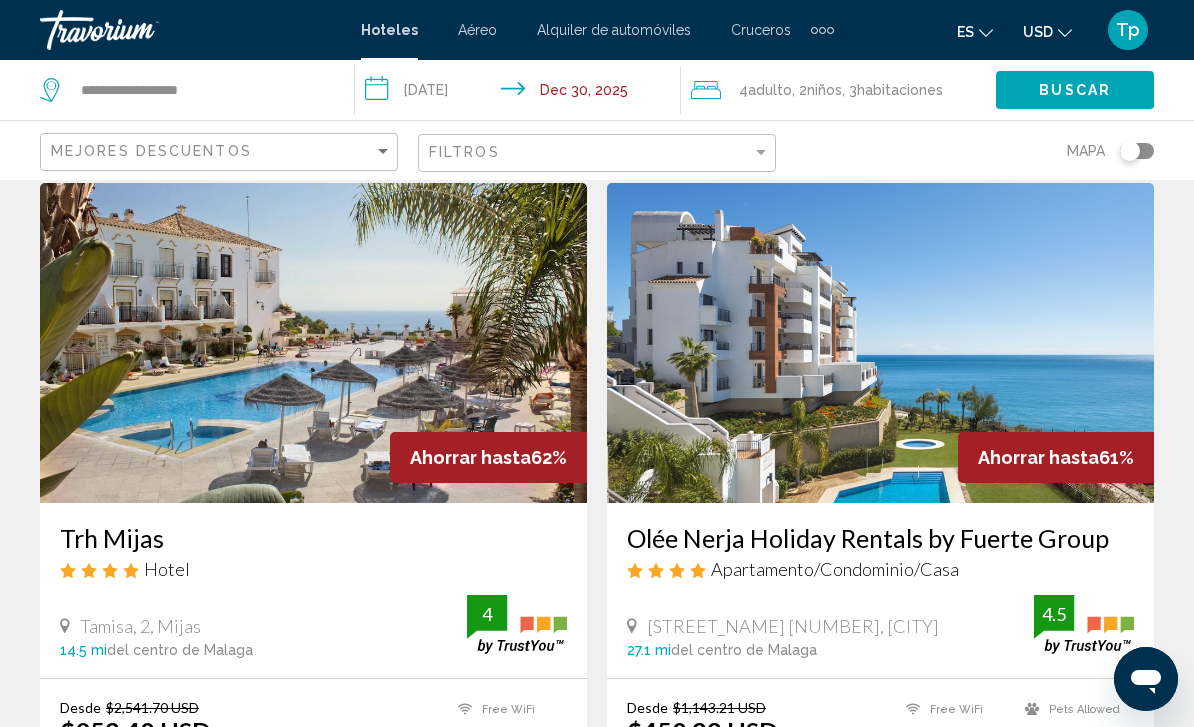click 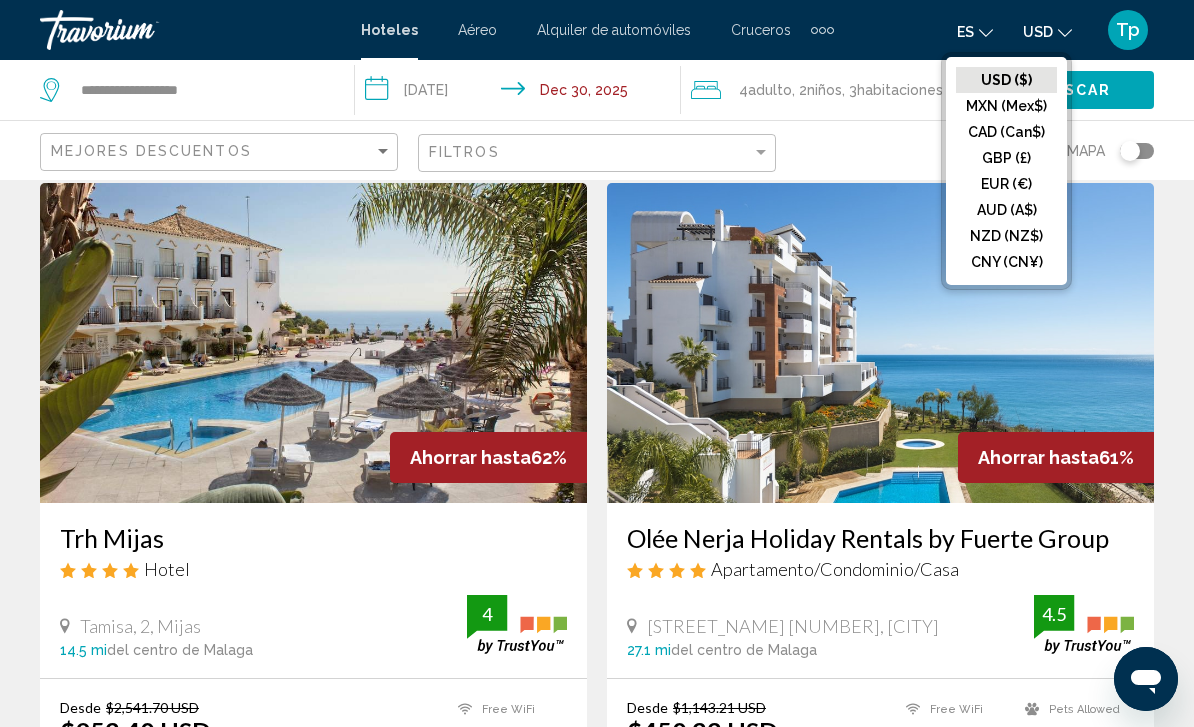 click on "GBP (£)" 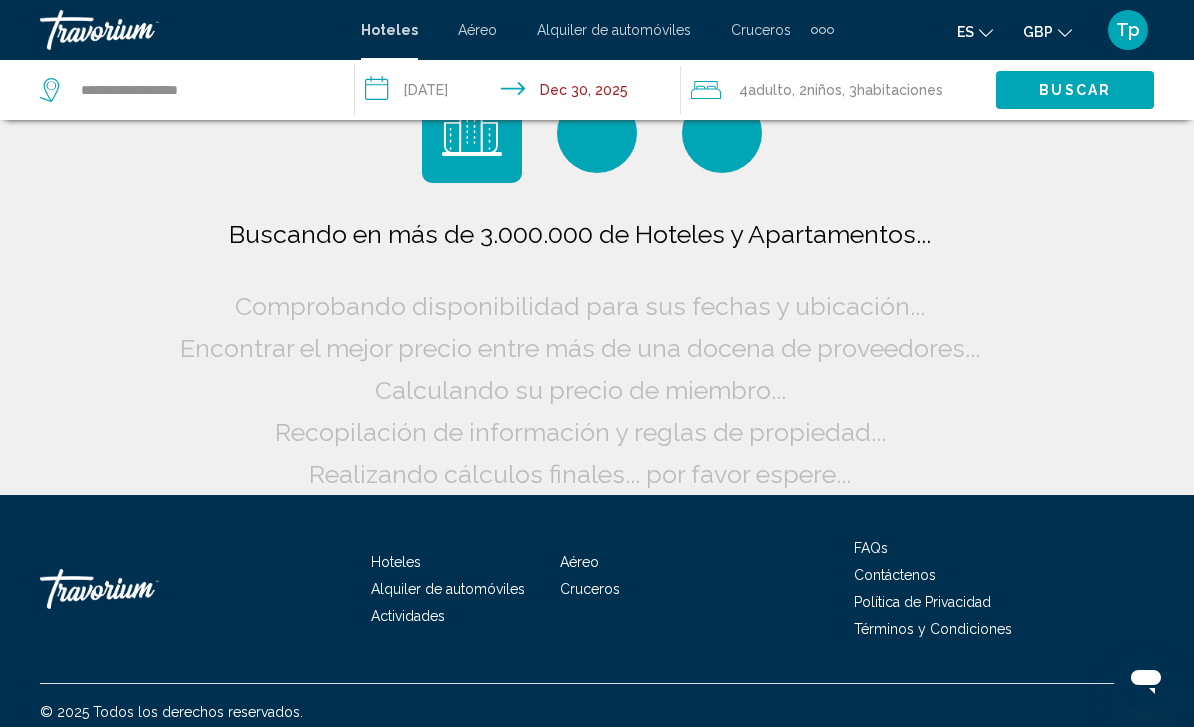 scroll, scrollTop: 16, scrollLeft: 0, axis: vertical 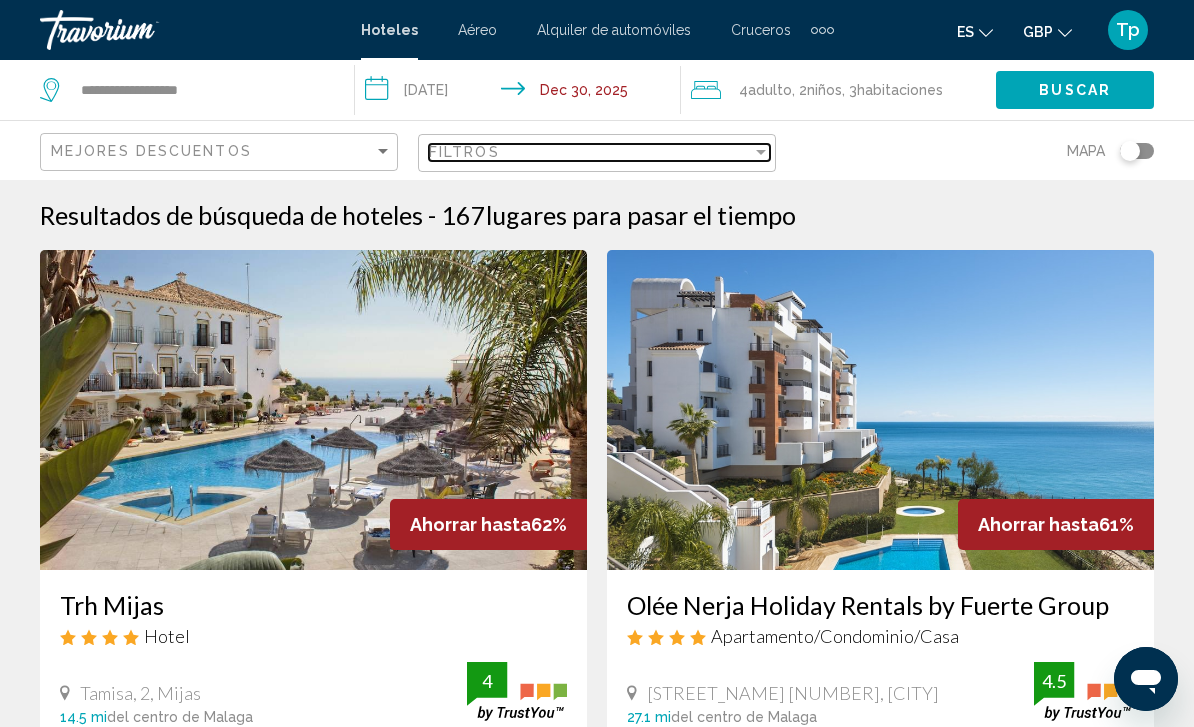 click at bounding box center [761, 152] 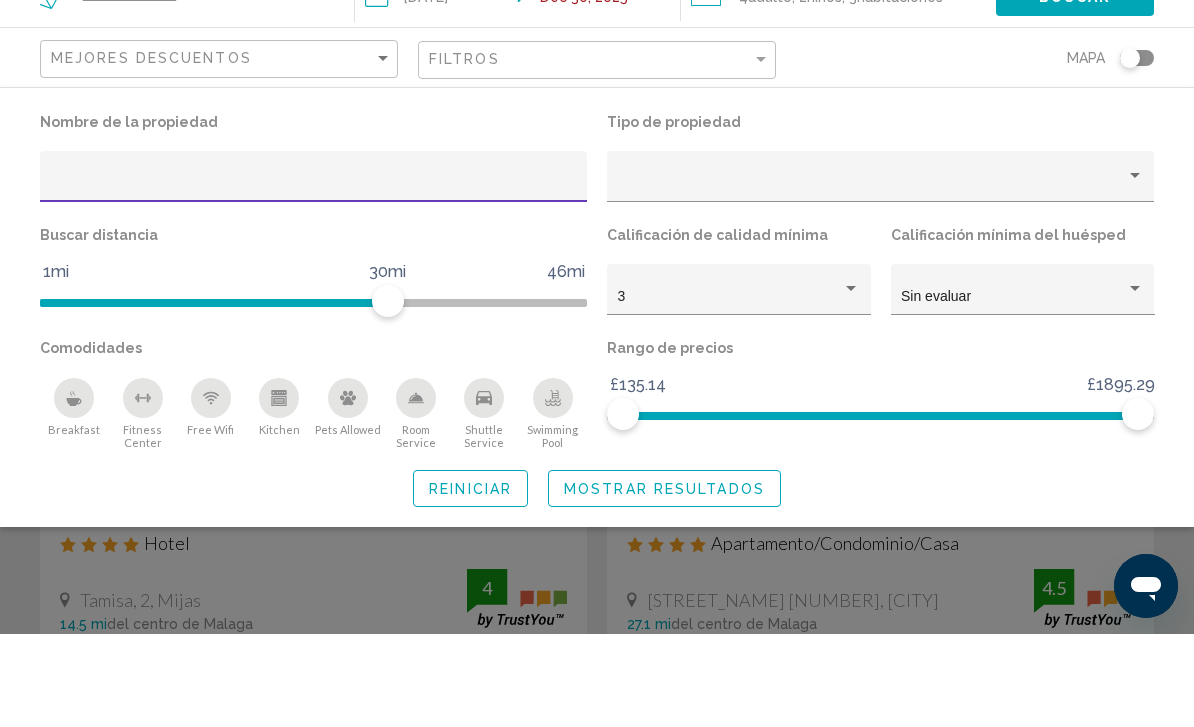 click at bounding box center [872, 277] 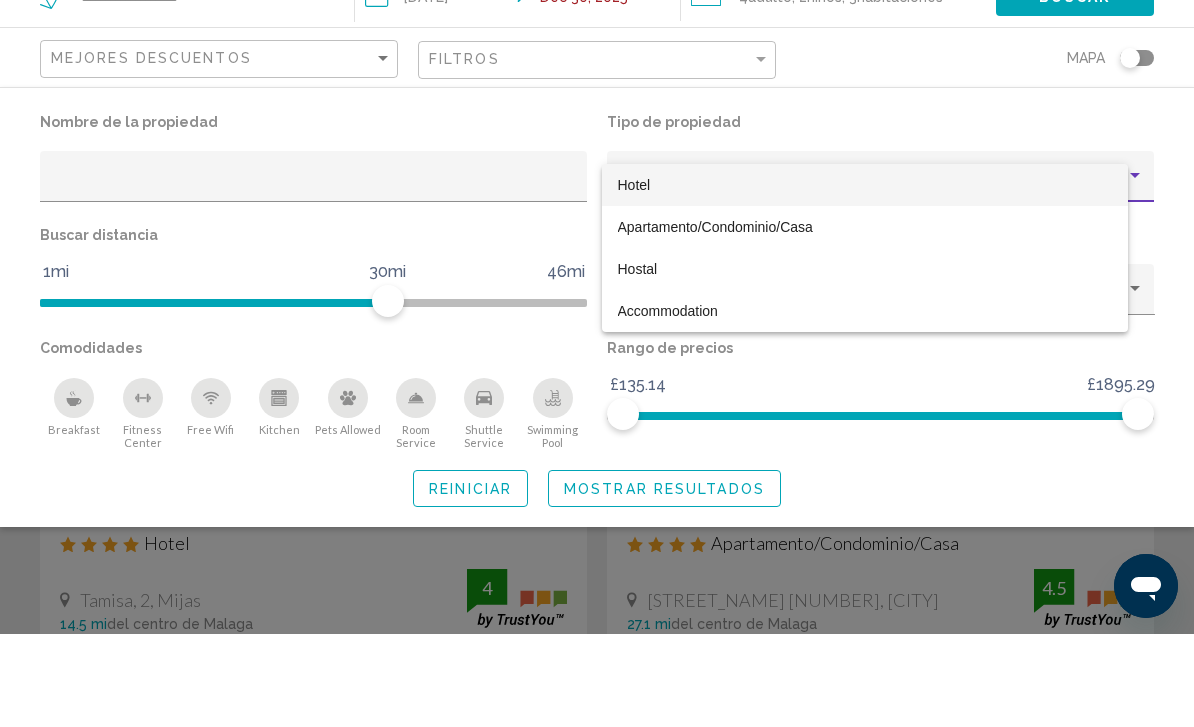 scroll, scrollTop: 93, scrollLeft: 0, axis: vertical 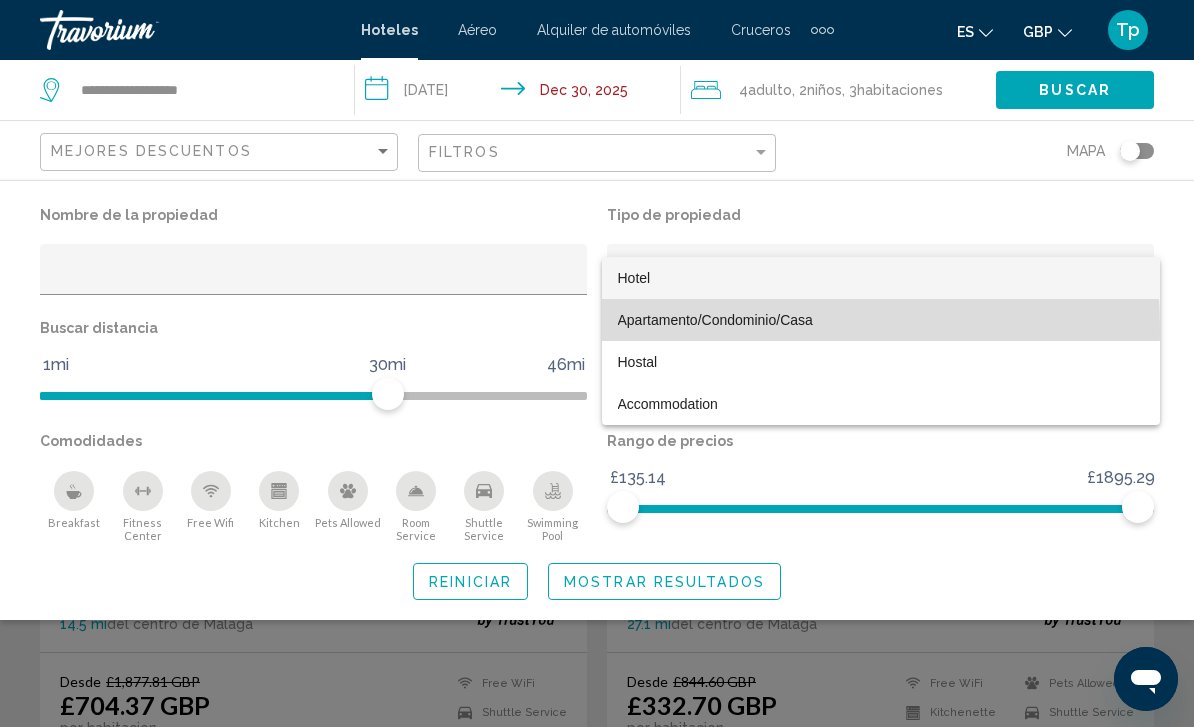 click on "Apartamento/Condominio/Casa" at bounding box center (881, 320) 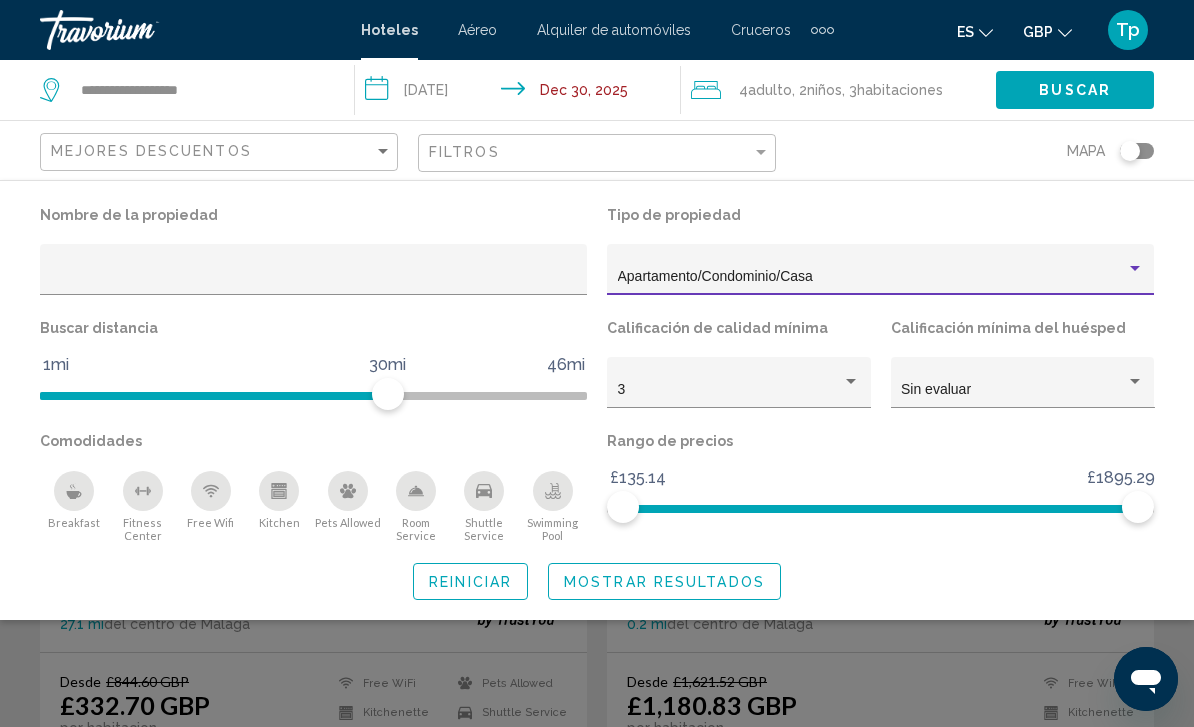 click 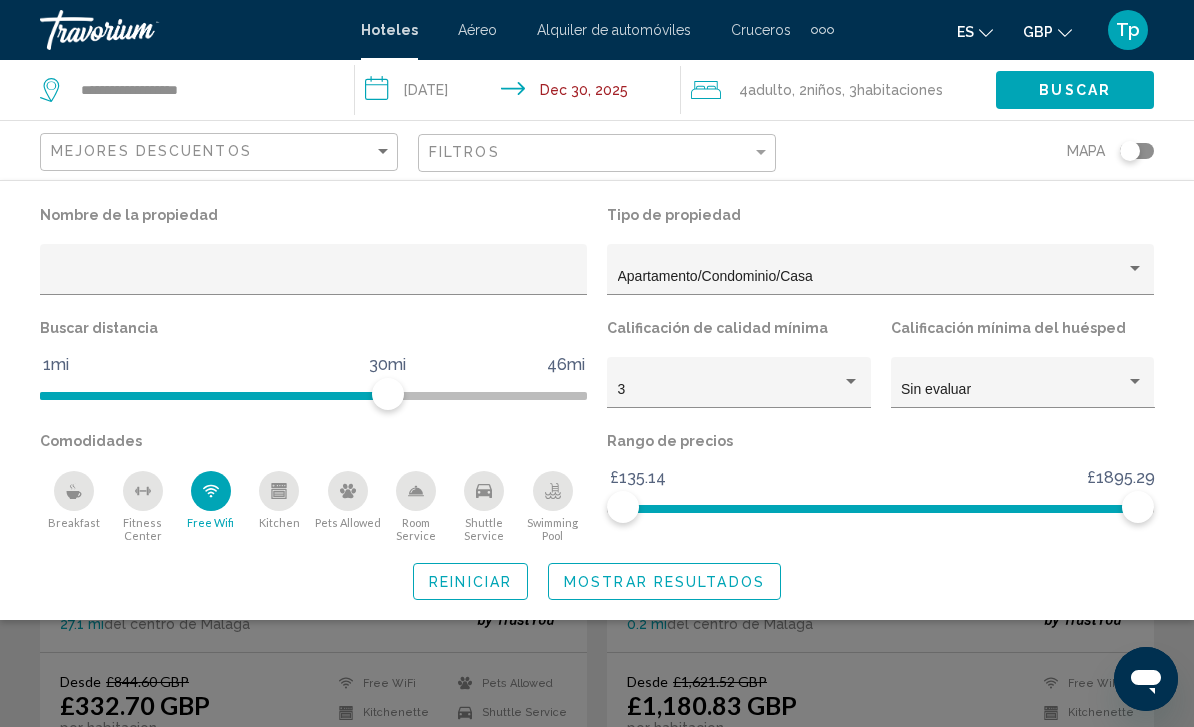 click 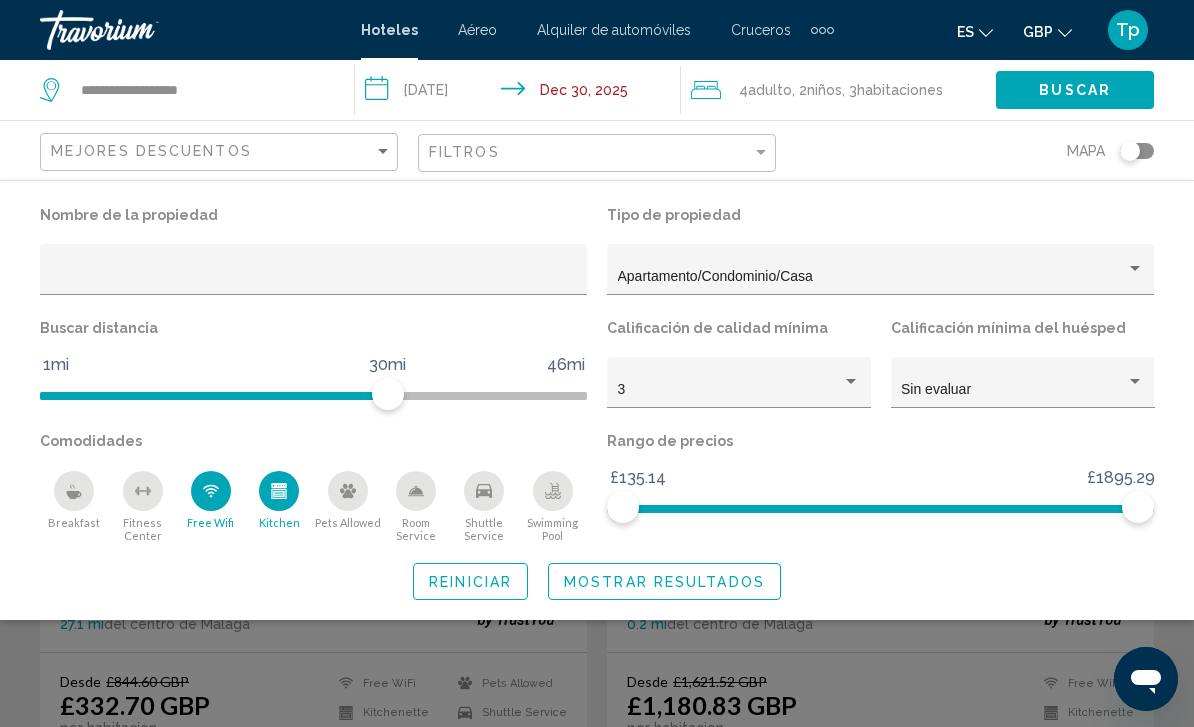 click 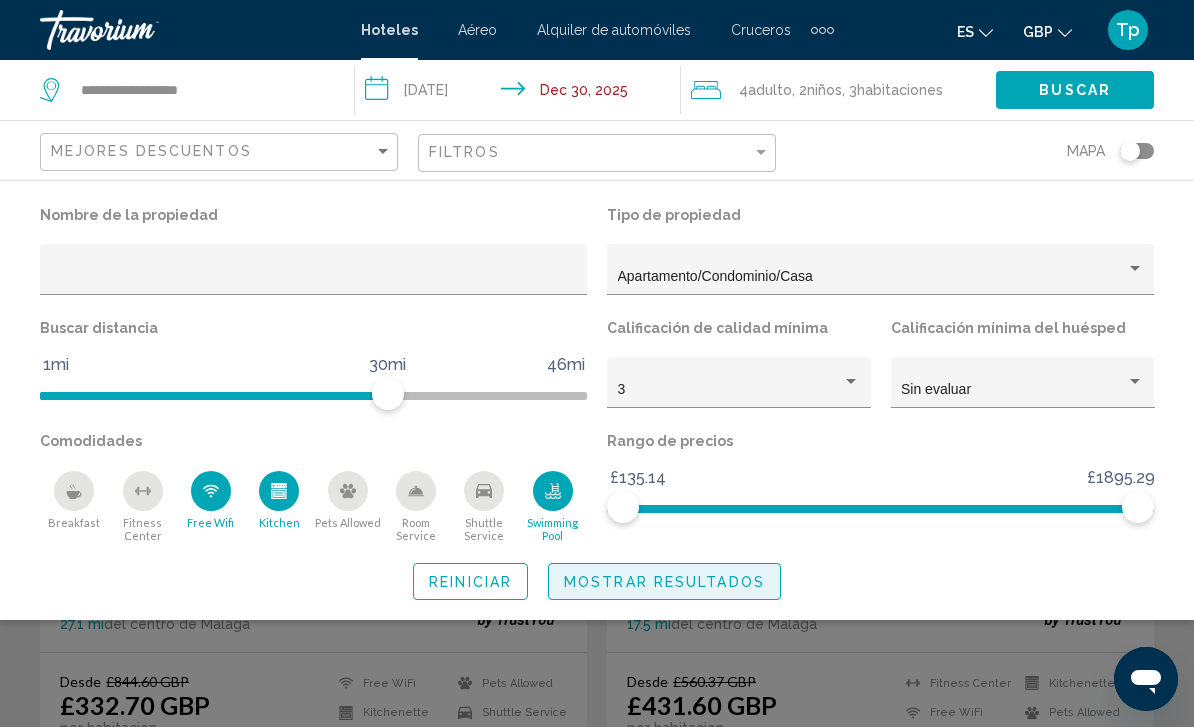 click on "Mostrar resultados" 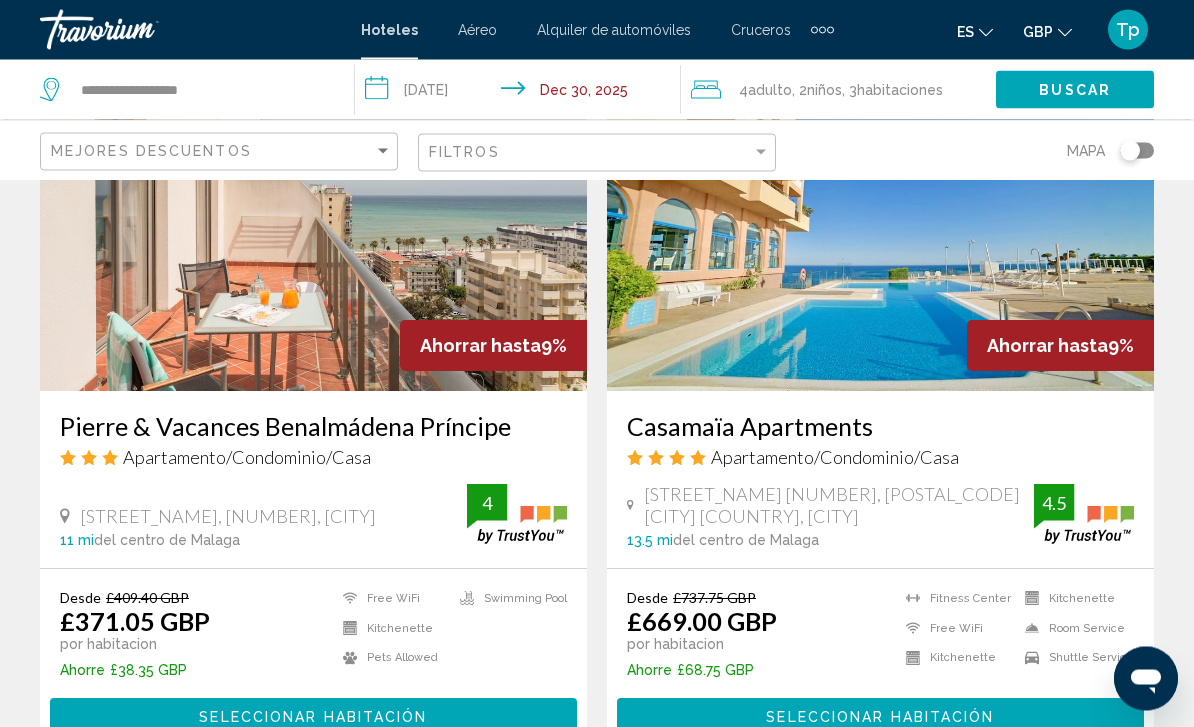 scroll, scrollTop: 1625, scrollLeft: 0, axis: vertical 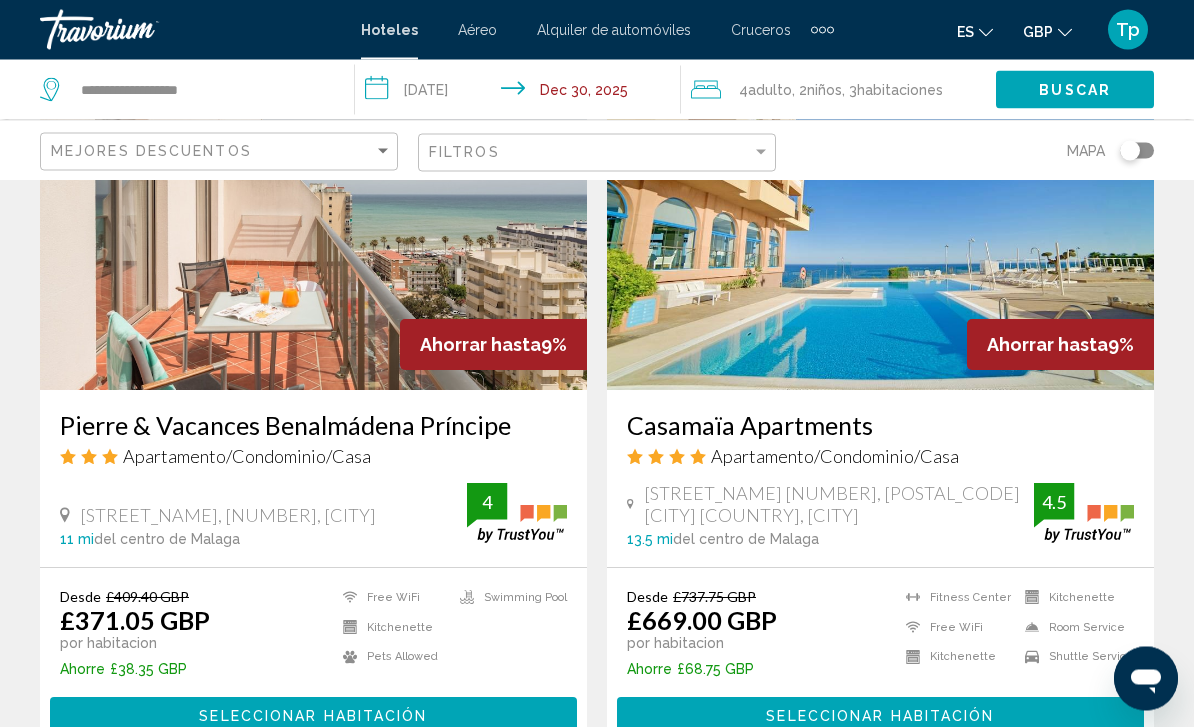 click on "Mapa" 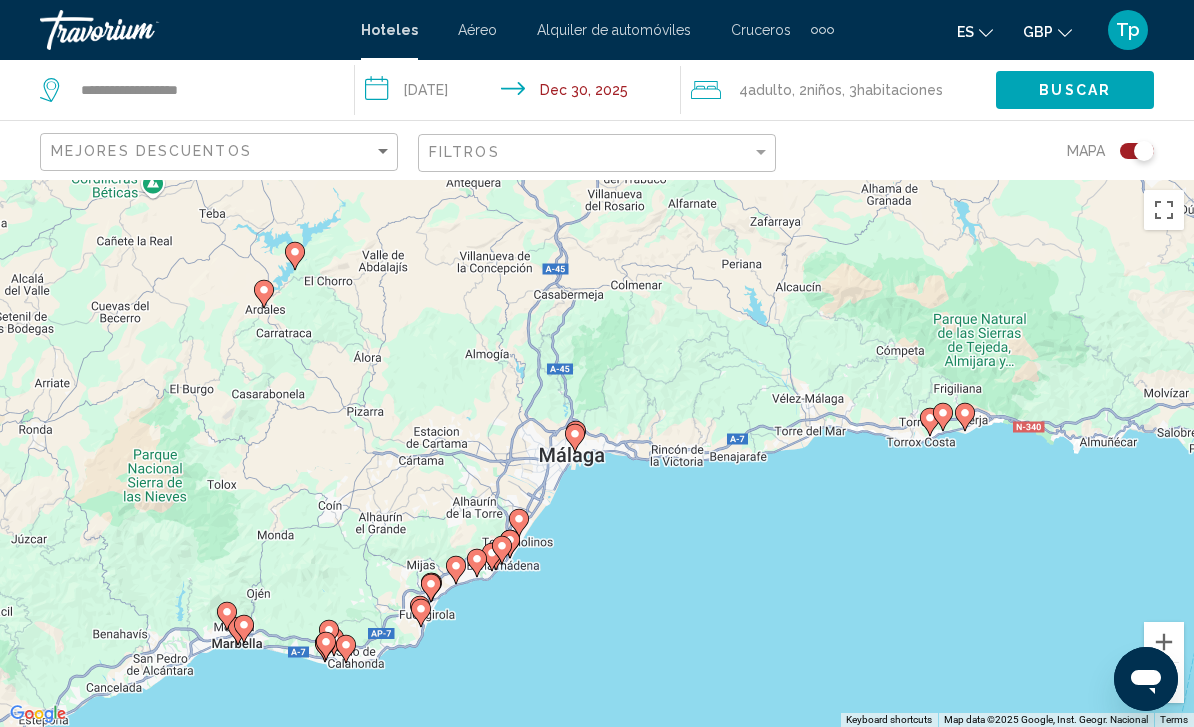 scroll, scrollTop: 21, scrollLeft: 0, axis: vertical 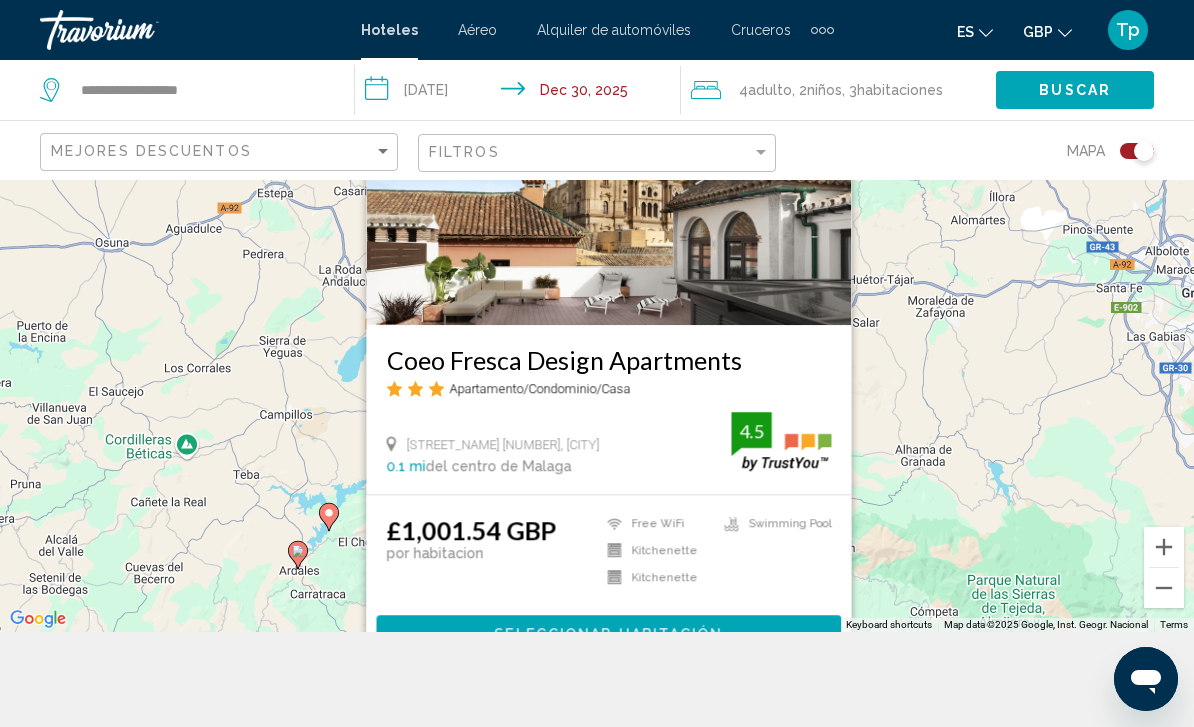 click on "To activate drag with keyboard, press Alt + Enter. Once in keyboard drag state, use the arrow keys to move the marker. To complete the drag, press the Enter key. To cancel, press Escape.  [BRAND_NAME] Apartments
Apartamento/Condominio/Casa
[STREET_NAME] [NUMBER], [CITY] [POSTAL_CODE] 0.1 mi  del centro de [CITY] del hotel 4.5 £1,001.54 GBP  por habitacion
Free WiFi
Kitchenette
Kitchenette
Swimming Pool  4.5 Seleccionar habitación" at bounding box center (597, 358) 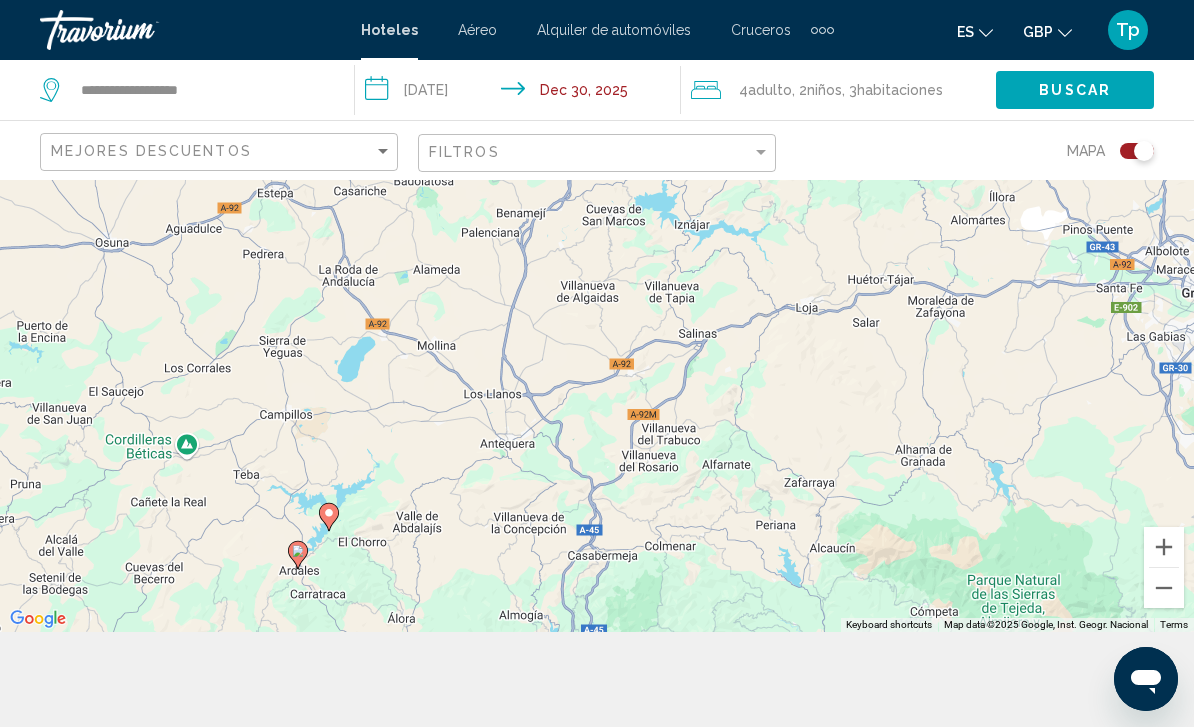 scroll, scrollTop: 180, scrollLeft: 0, axis: vertical 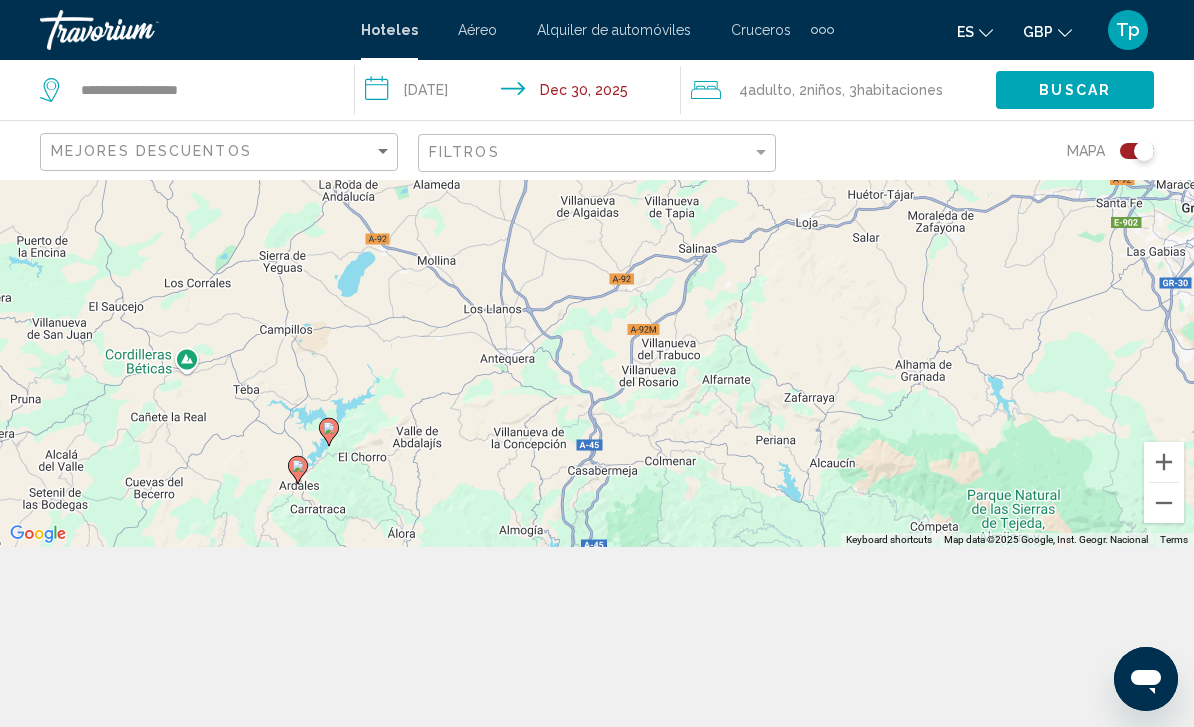 click at bounding box center (1164, 503) 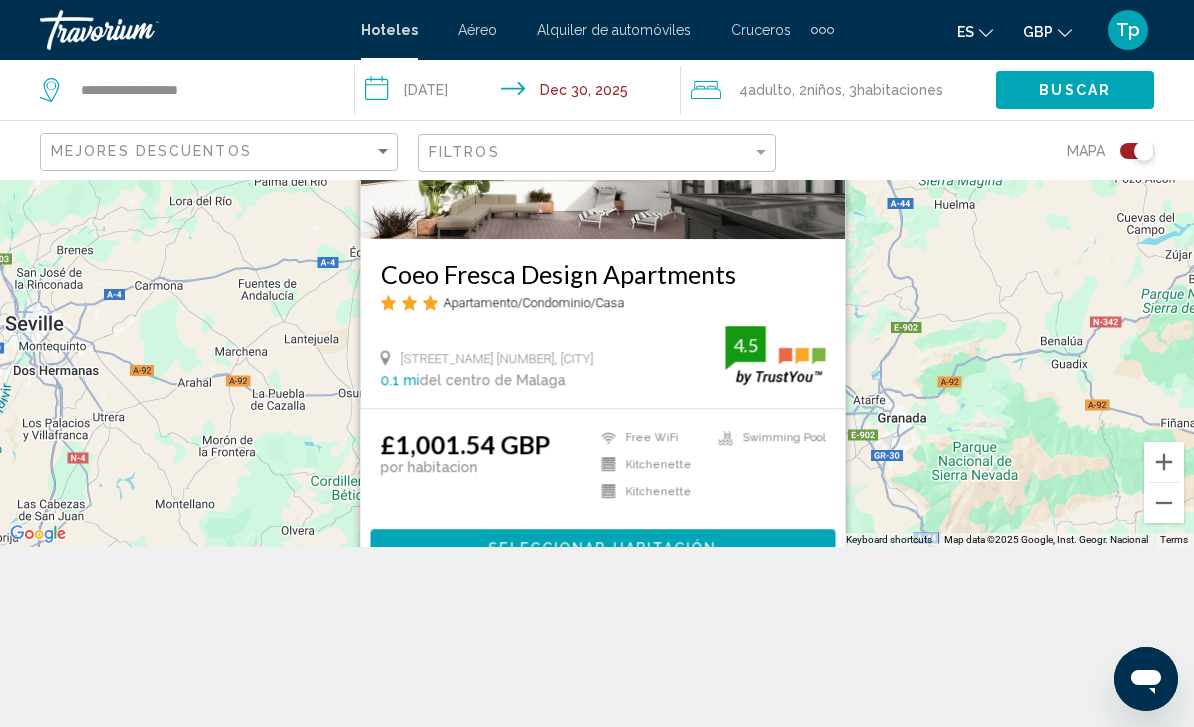 click on "**********" 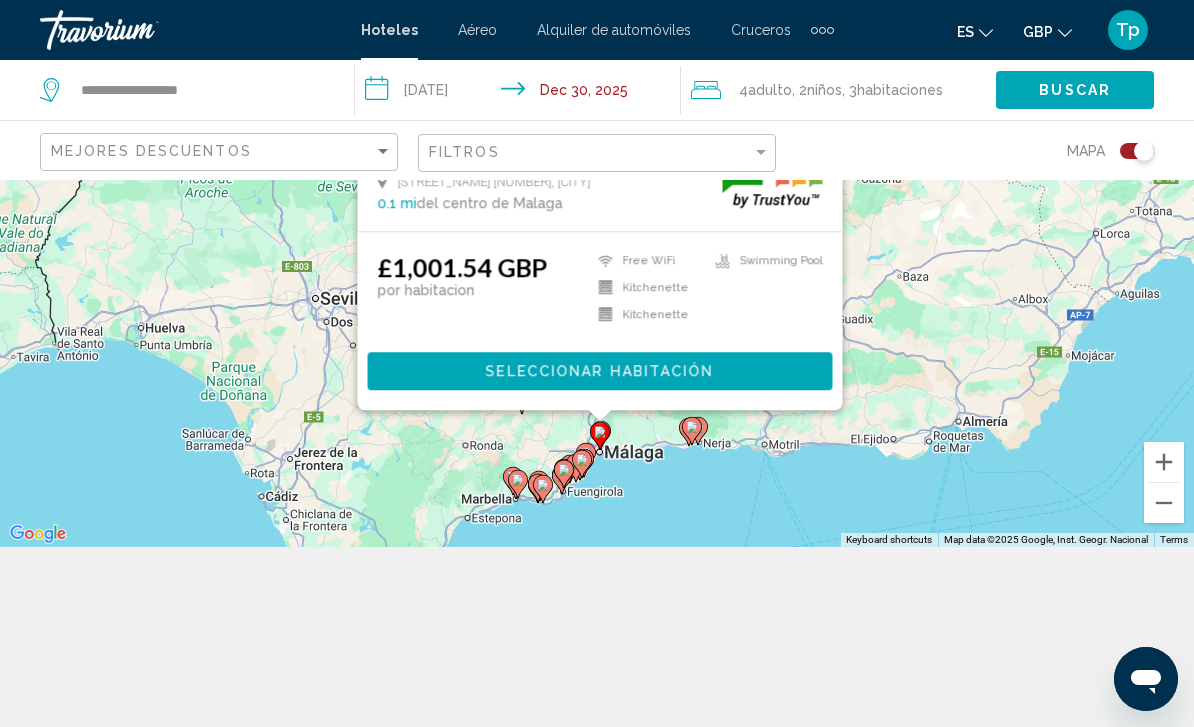 click at bounding box center (1164, 462) 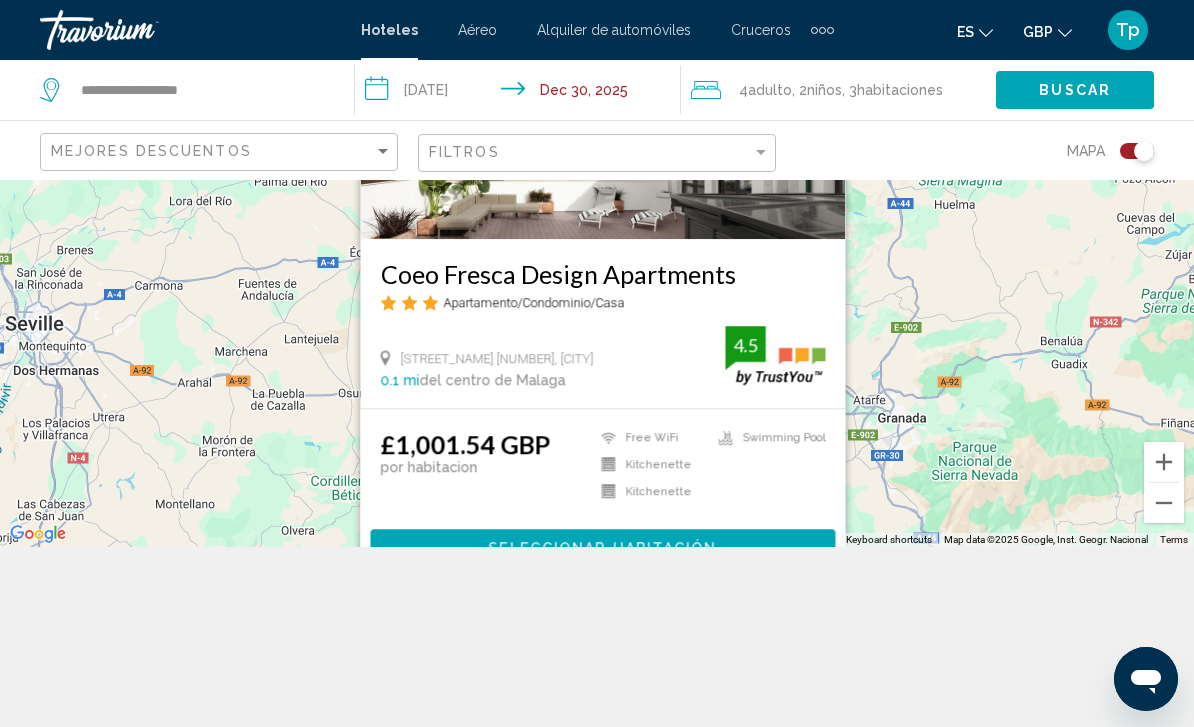 click on "**********" 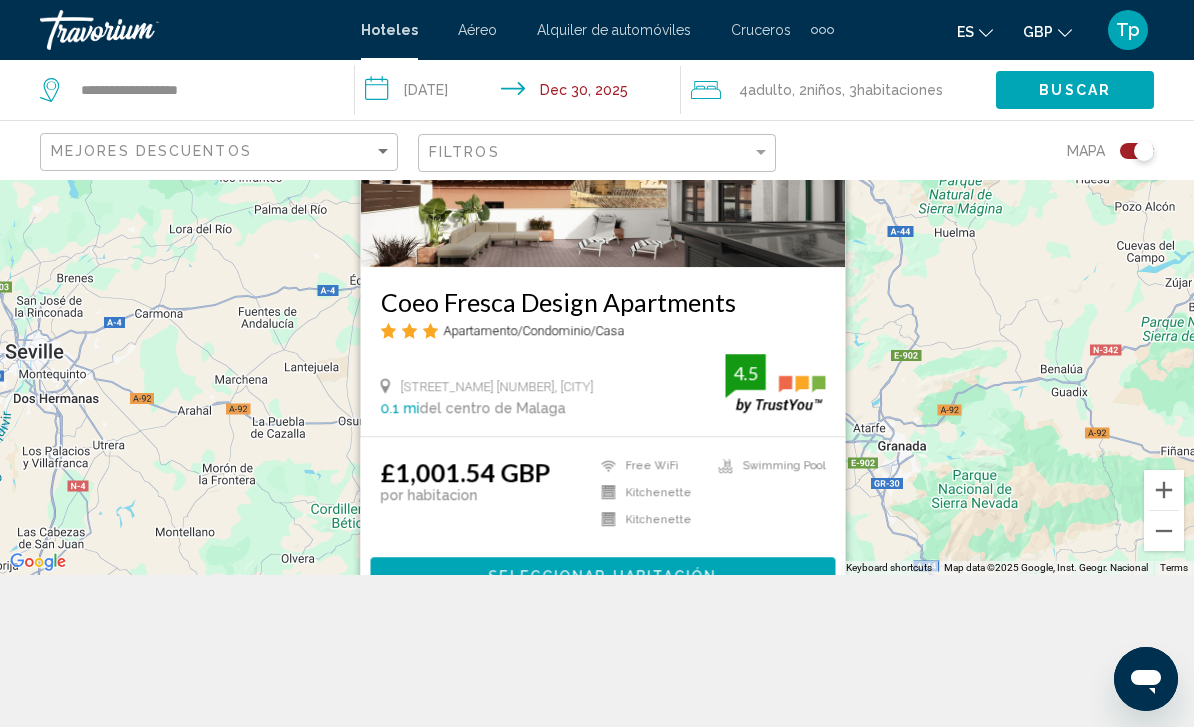 scroll, scrollTop: 163, scrollLeft: 0, axis: vertical 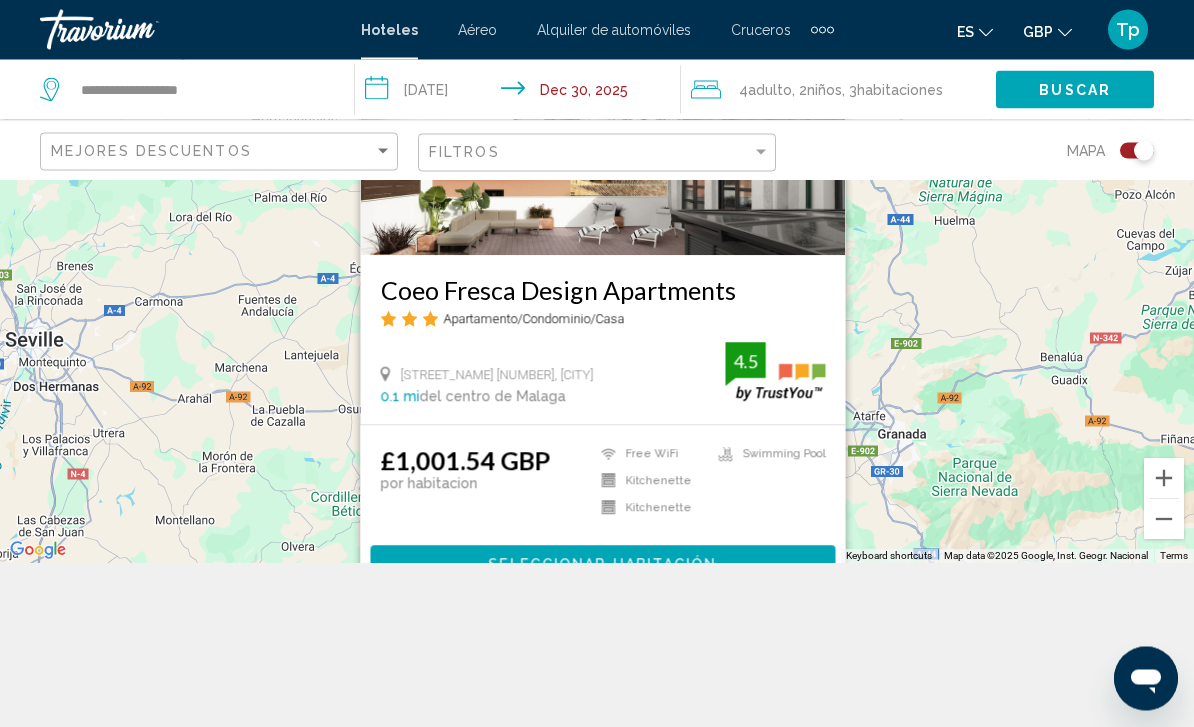 click on "**********" 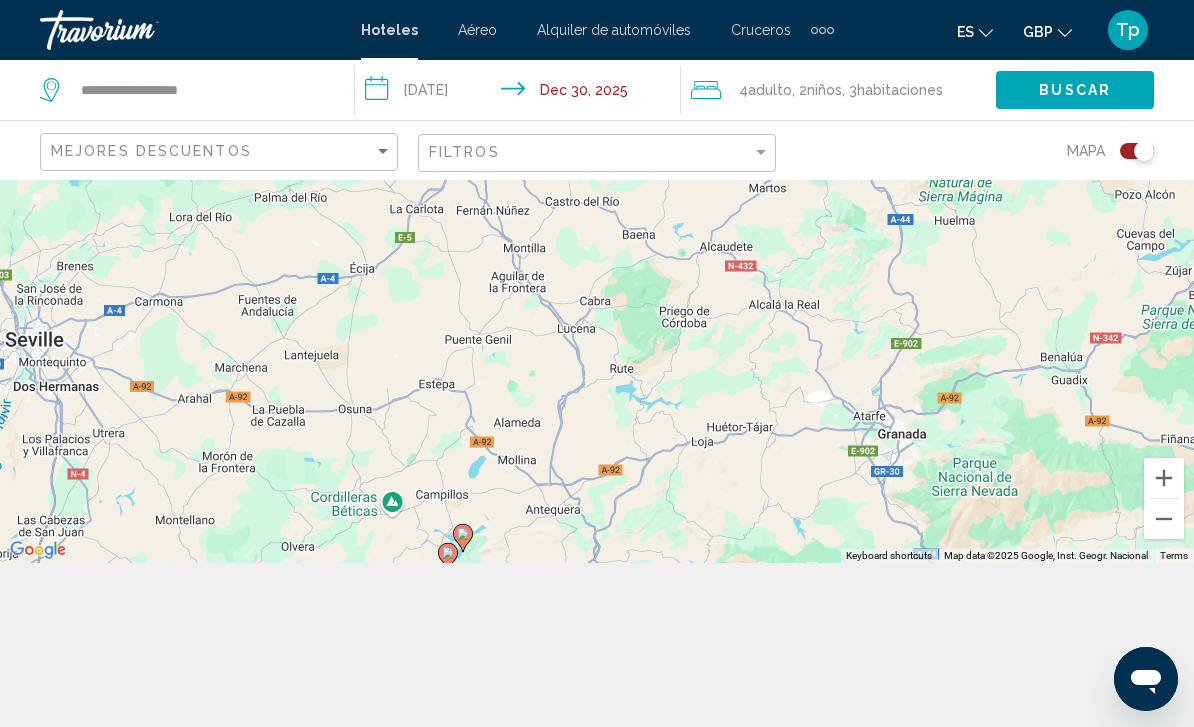 click on "To activate drag with keyboard, press Alt + Enter. Once in keyboard drag state, use the arrow keys to move the marker. To complete the drag, press the Enter key. To cancel, press Escape." at bounding box center [597, 289] 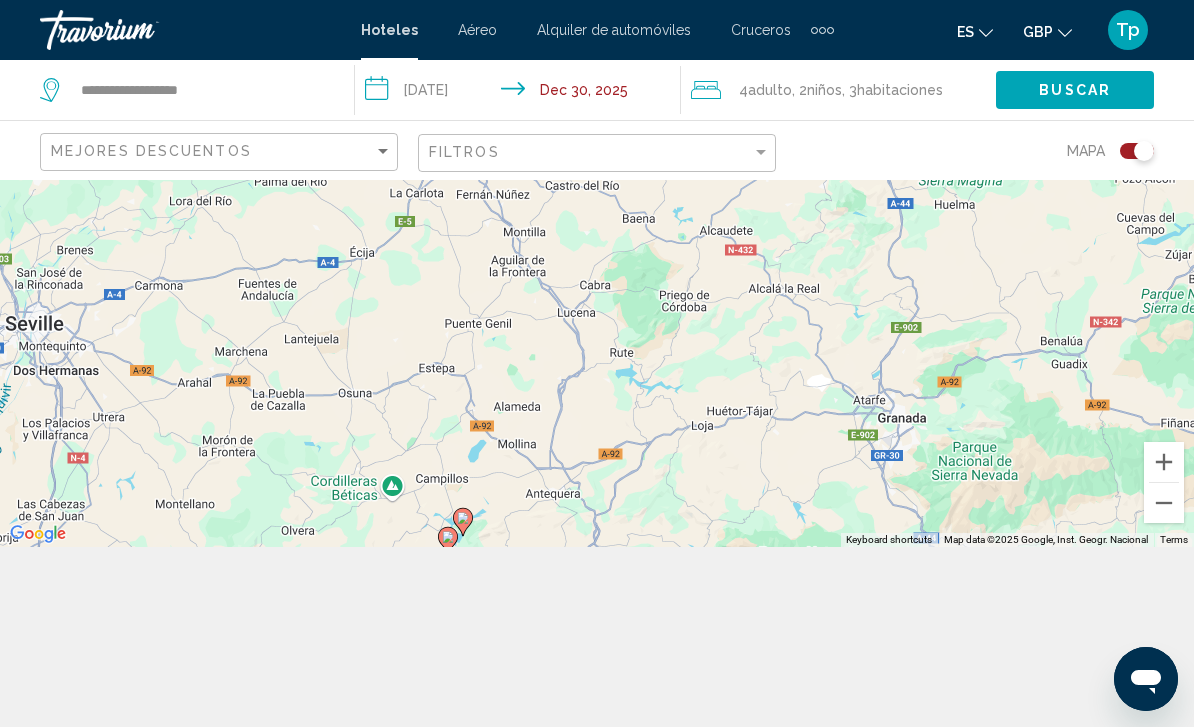 click at bounding box center (1164, 503) 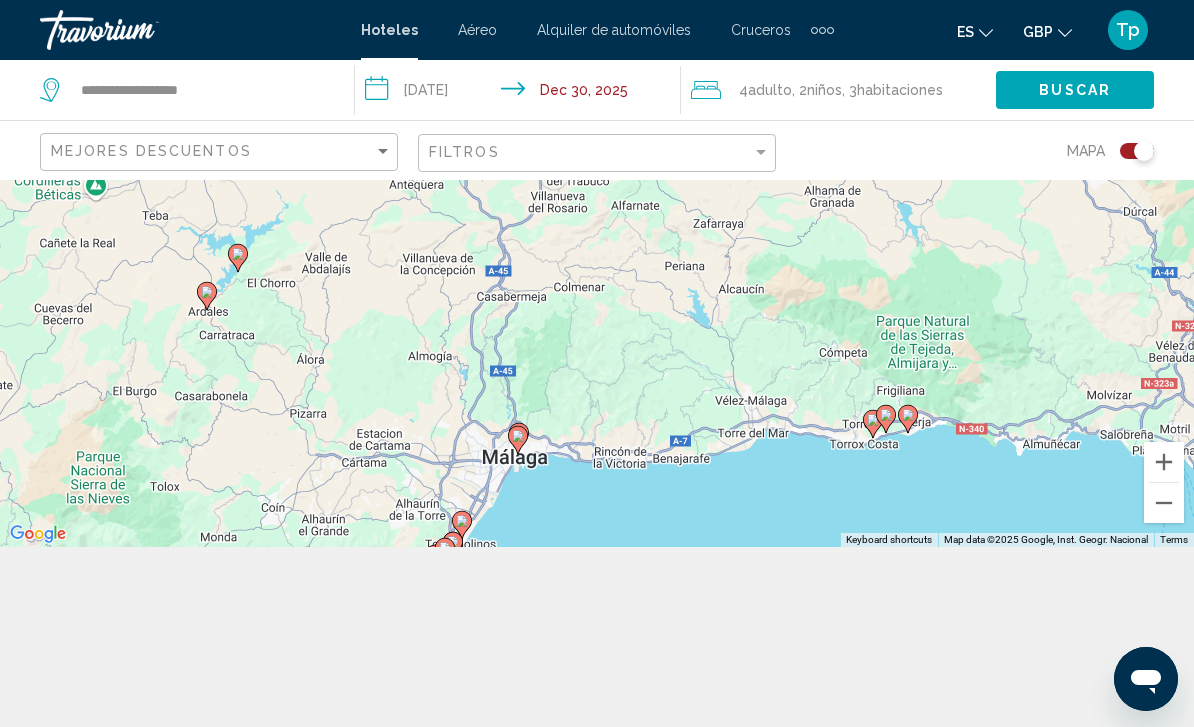 scroll, scrollTop: 180, scrollLeft: 0, axis: vertical 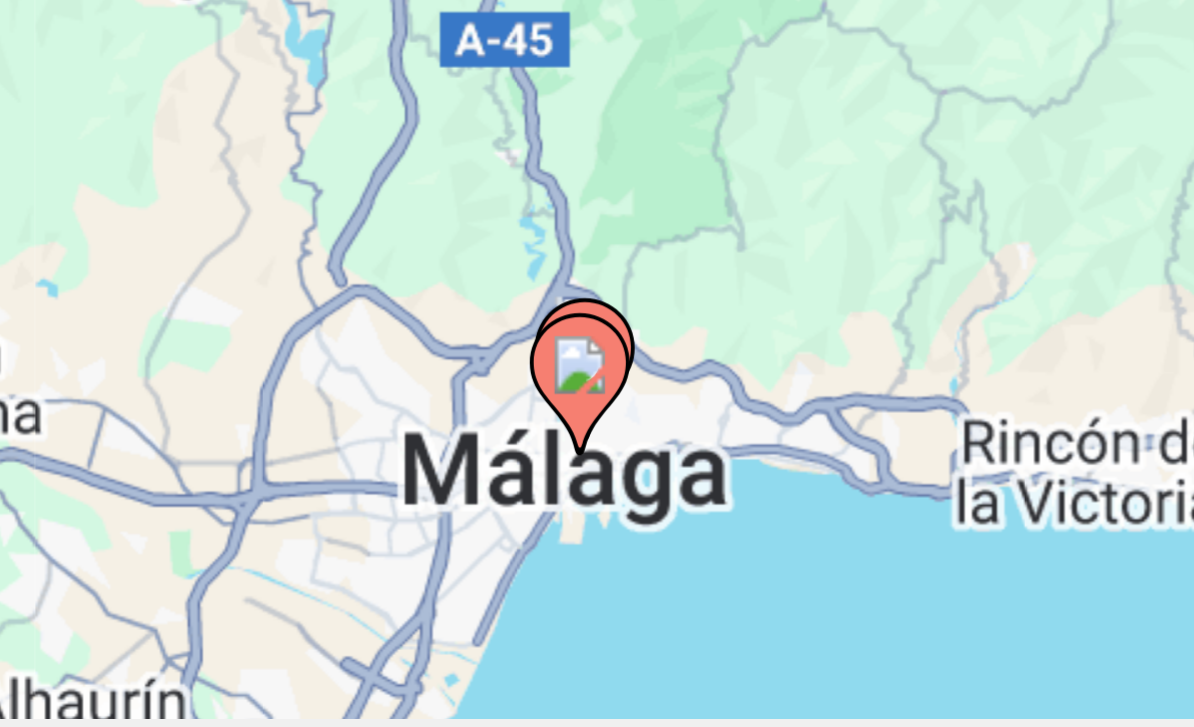 click on "To activate drag with keyboard, press Alt + Enter. Once in keyboard drag state, use the arrow keys to move the marker. To complete the drag, press the Enter key. To cancel, press Escape." at bounding box center [597, 273] 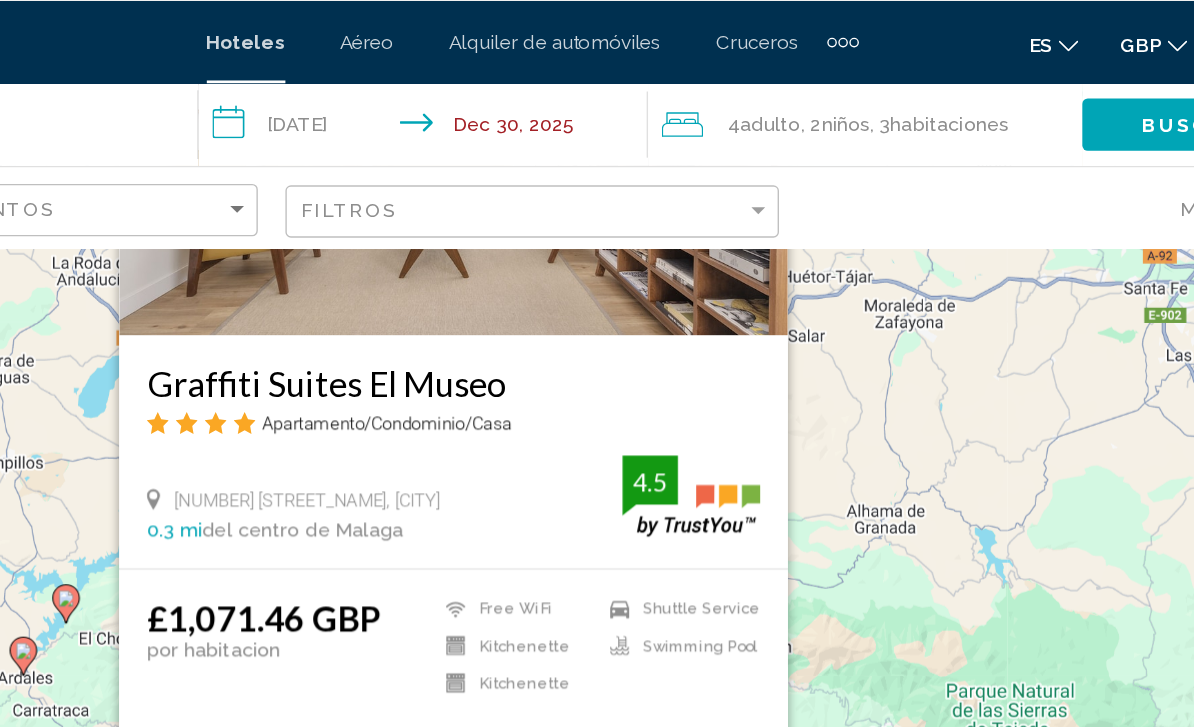 scroll, scrollTop: 170, scrollLeft: 0, axis: vertical 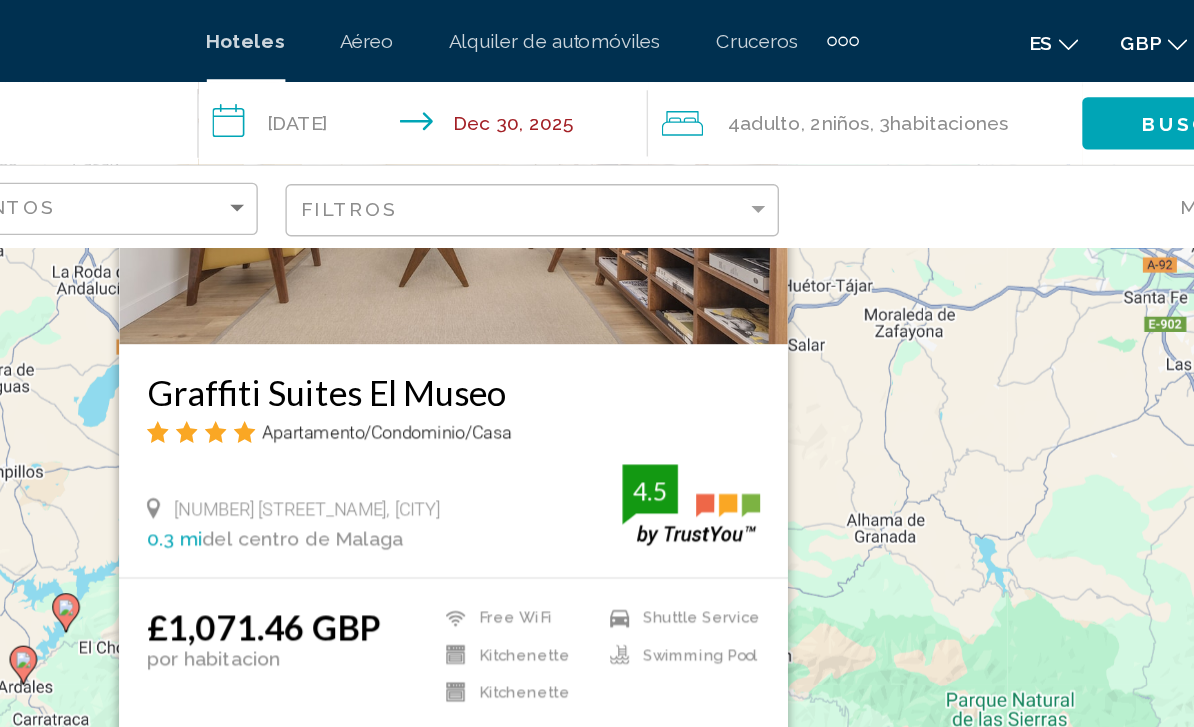 click at bounding box center [540, 90] 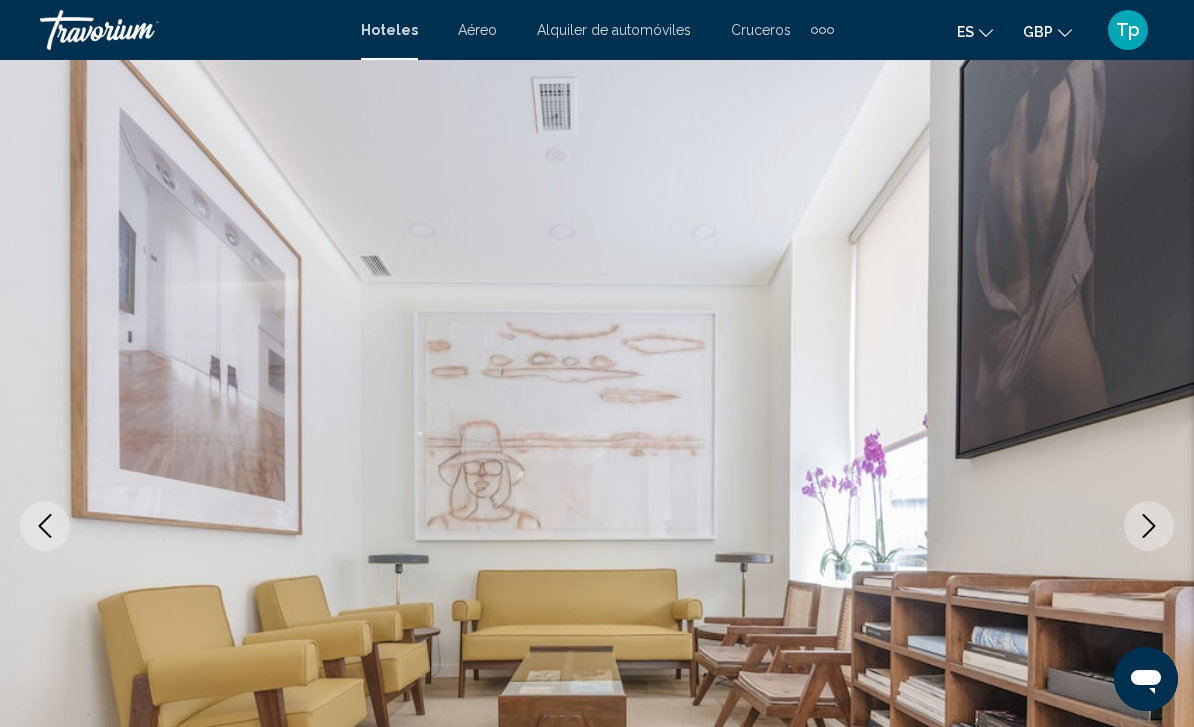 scroll, scrollTop: 10, scrollLeft: 0, axis: vertical 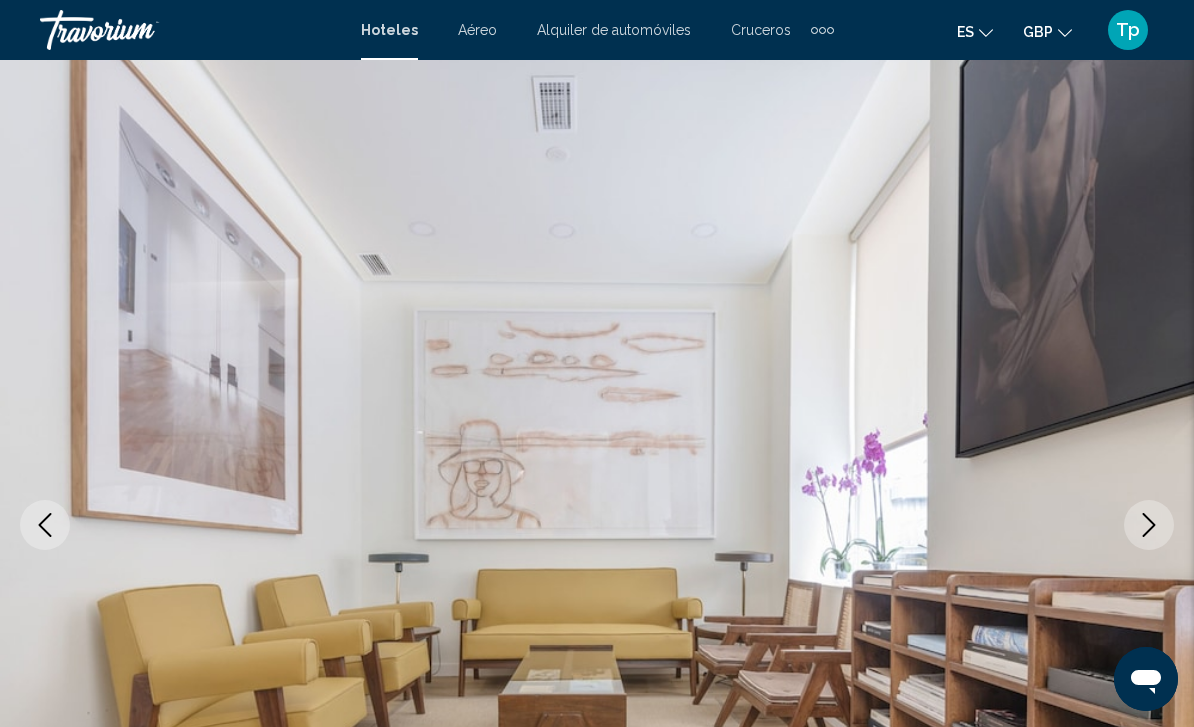 click at bounding box center [1149, 525] 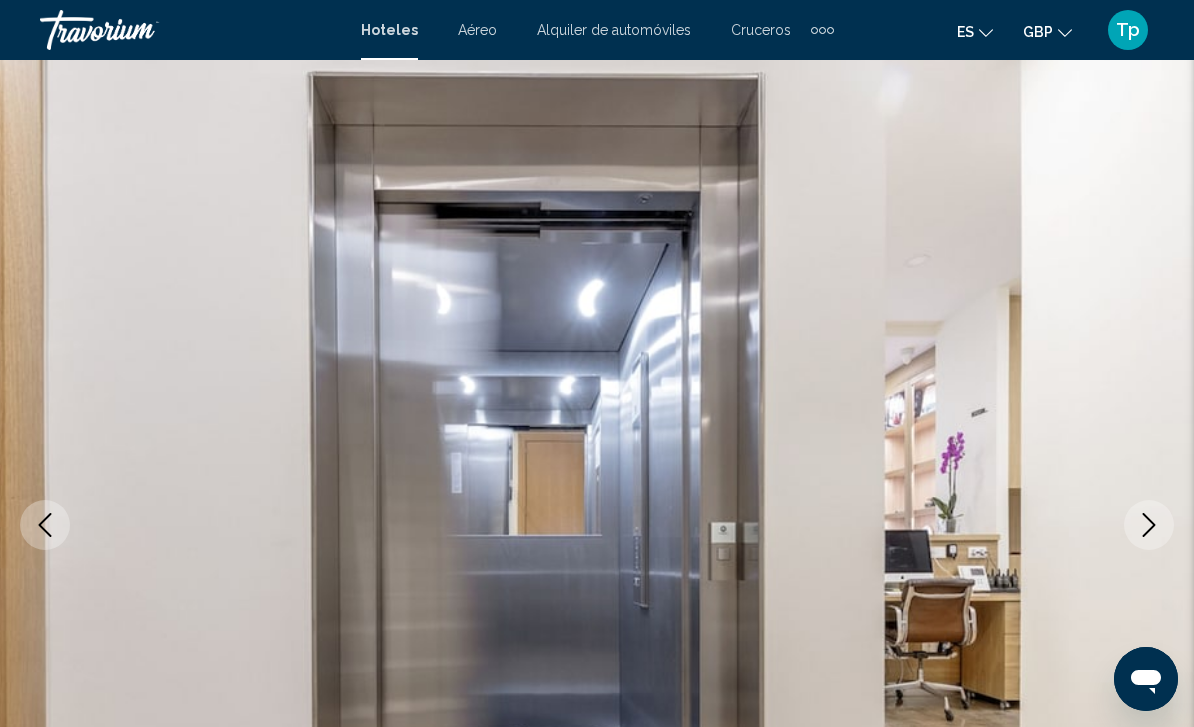 click 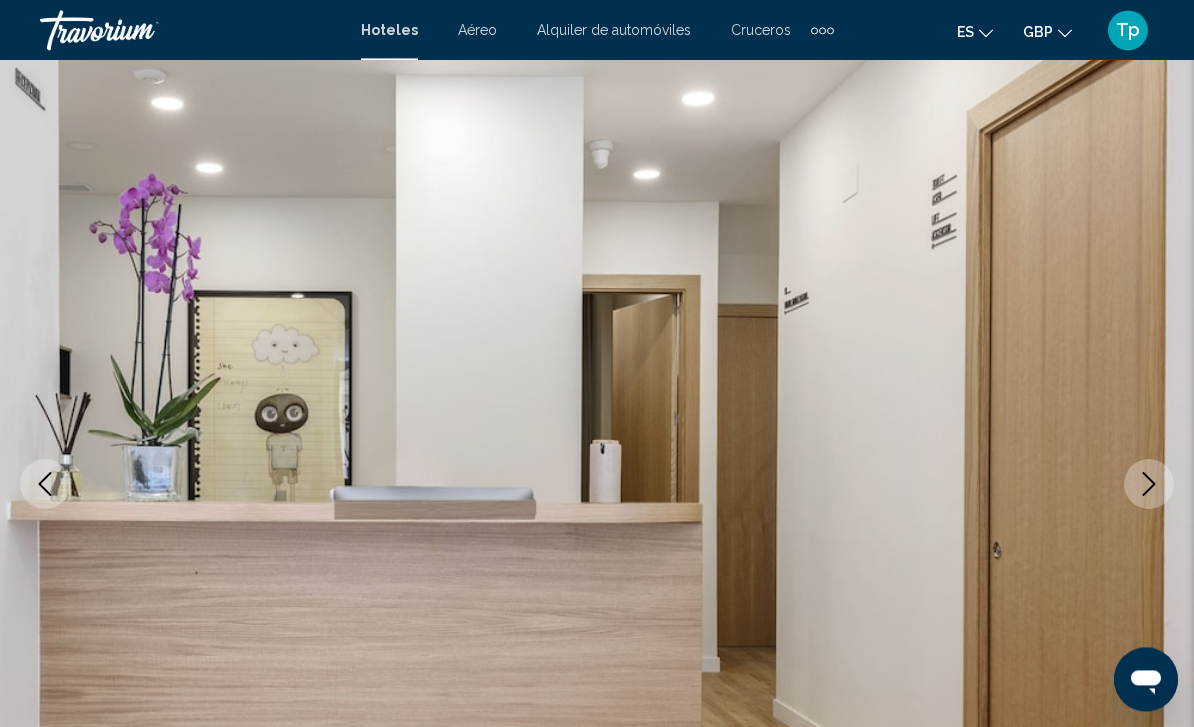 scroll, scrollTop: 56, scrollLeft: 0, axis: vertical 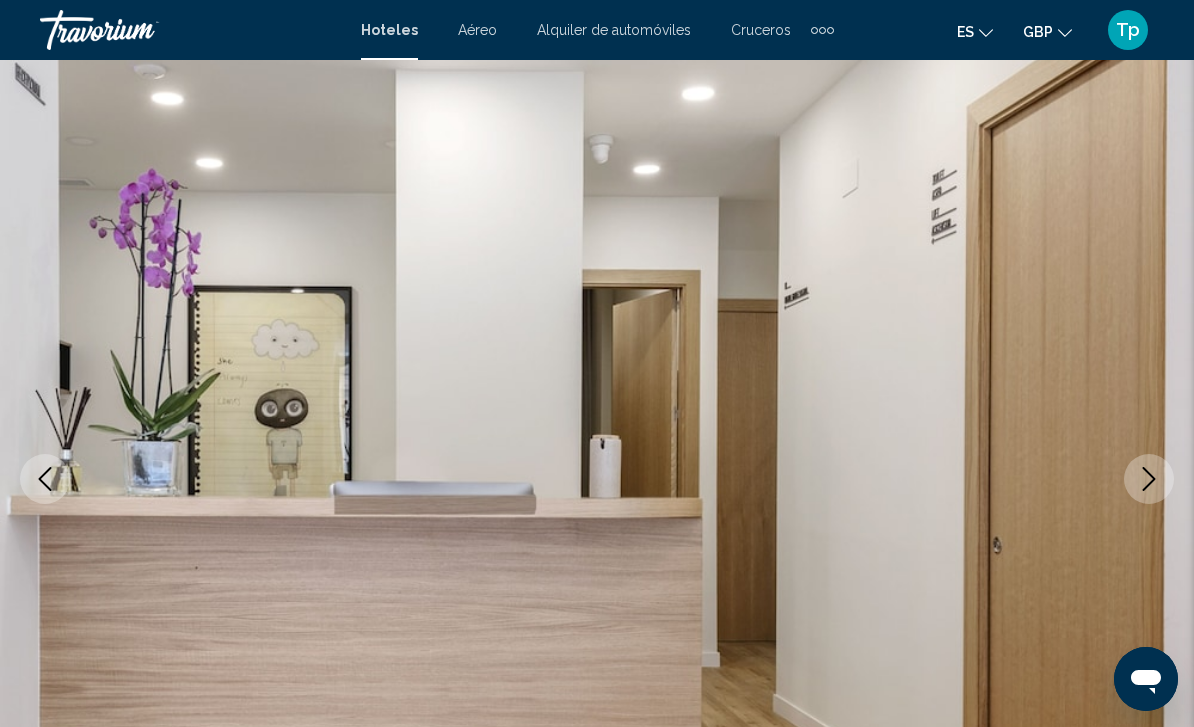 click 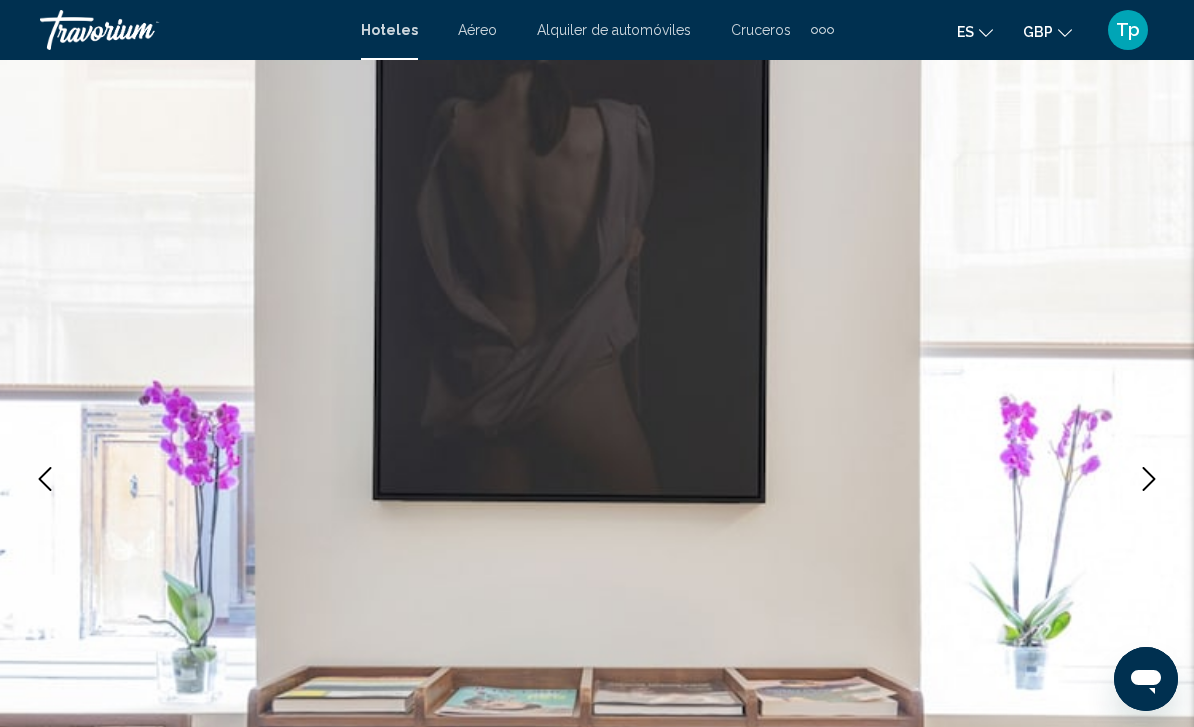 click 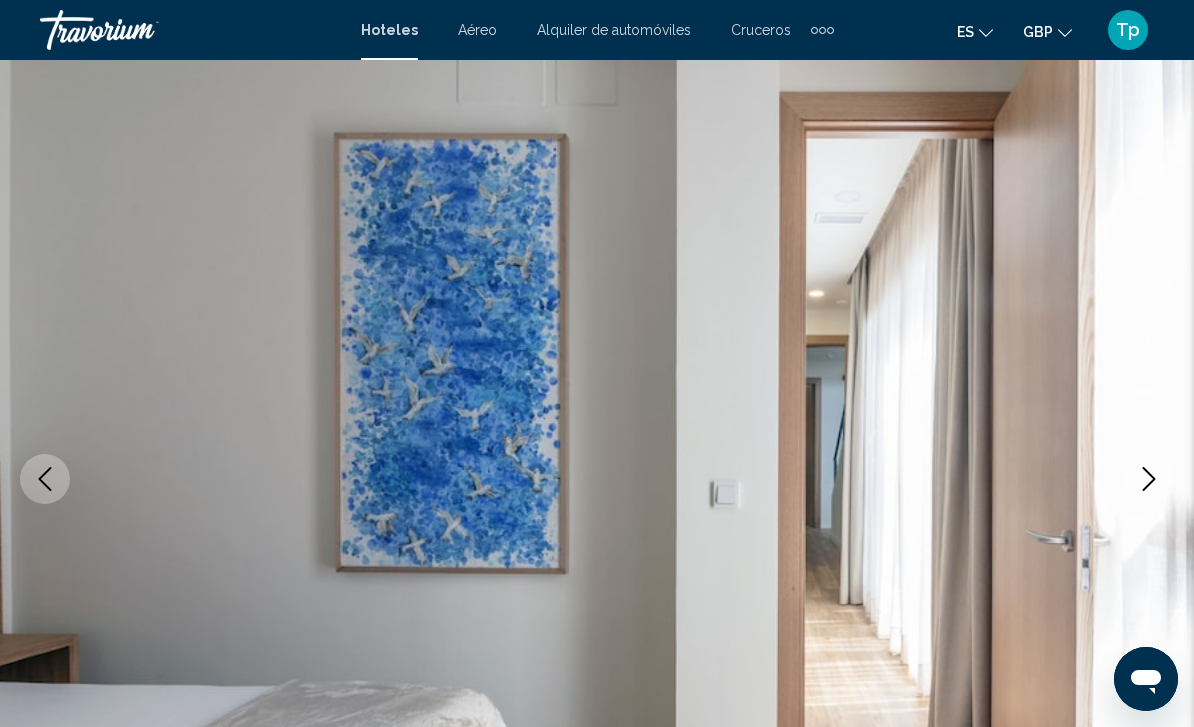 click at bounding box center [1149, 479] 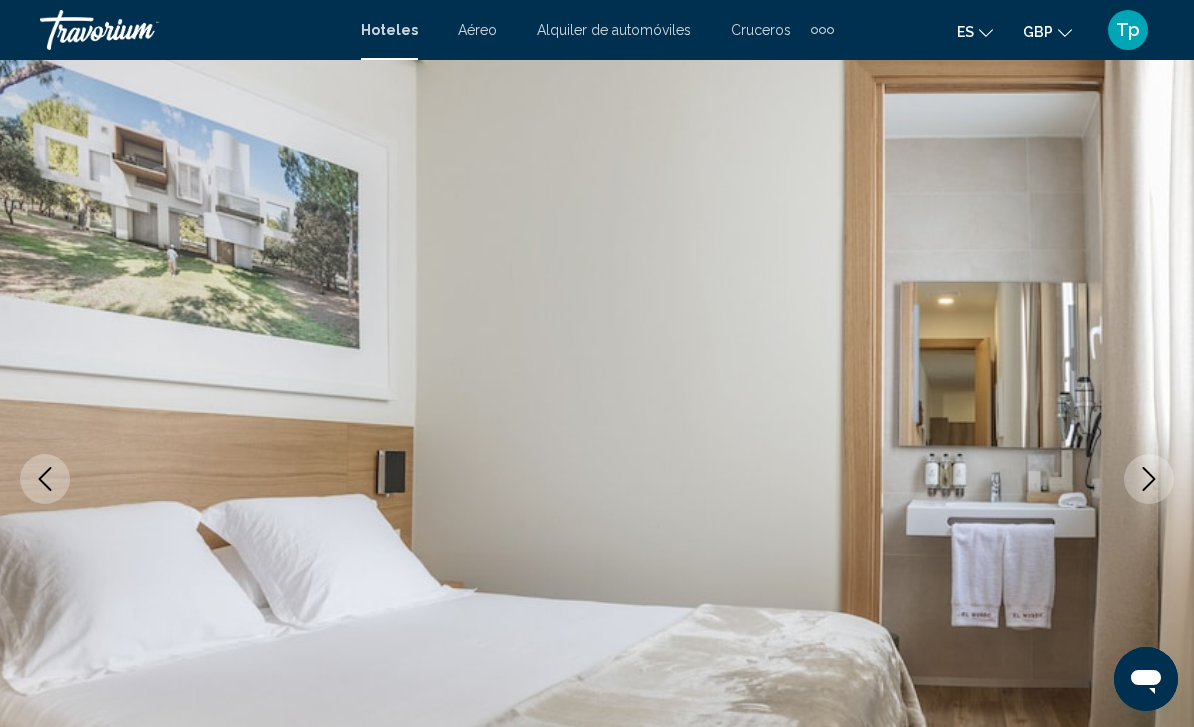 click at bounding box center [1149, 479] 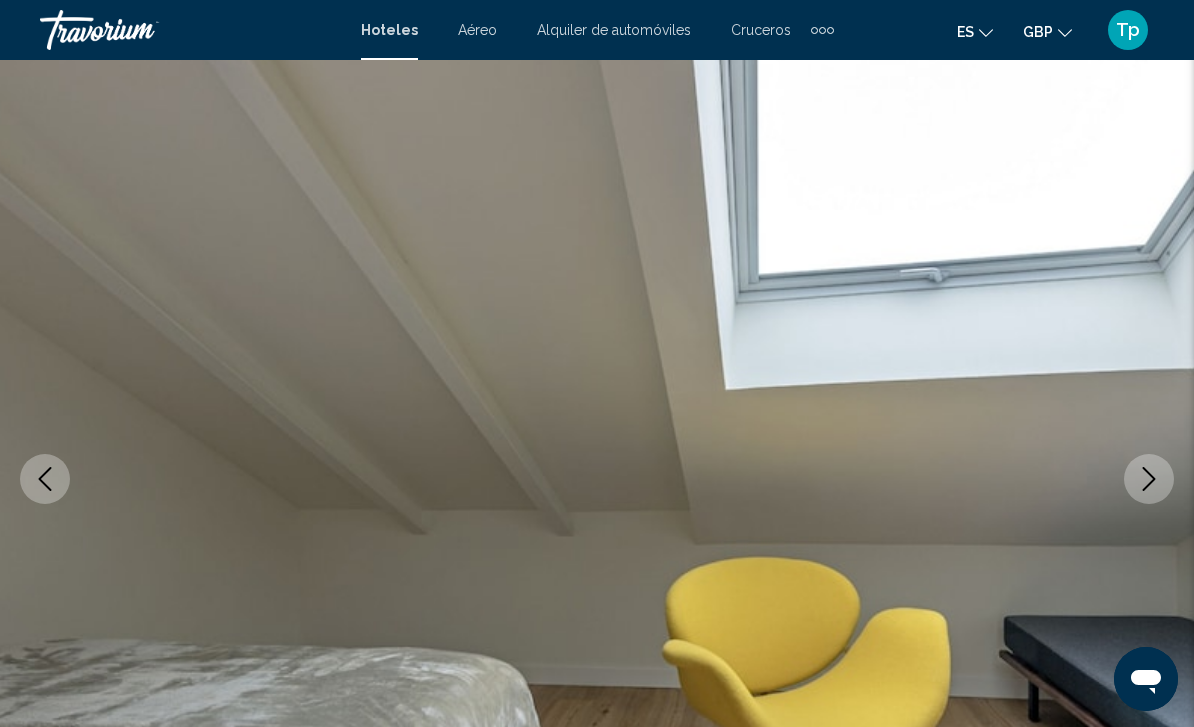 click at bounding box center (1149, 479) 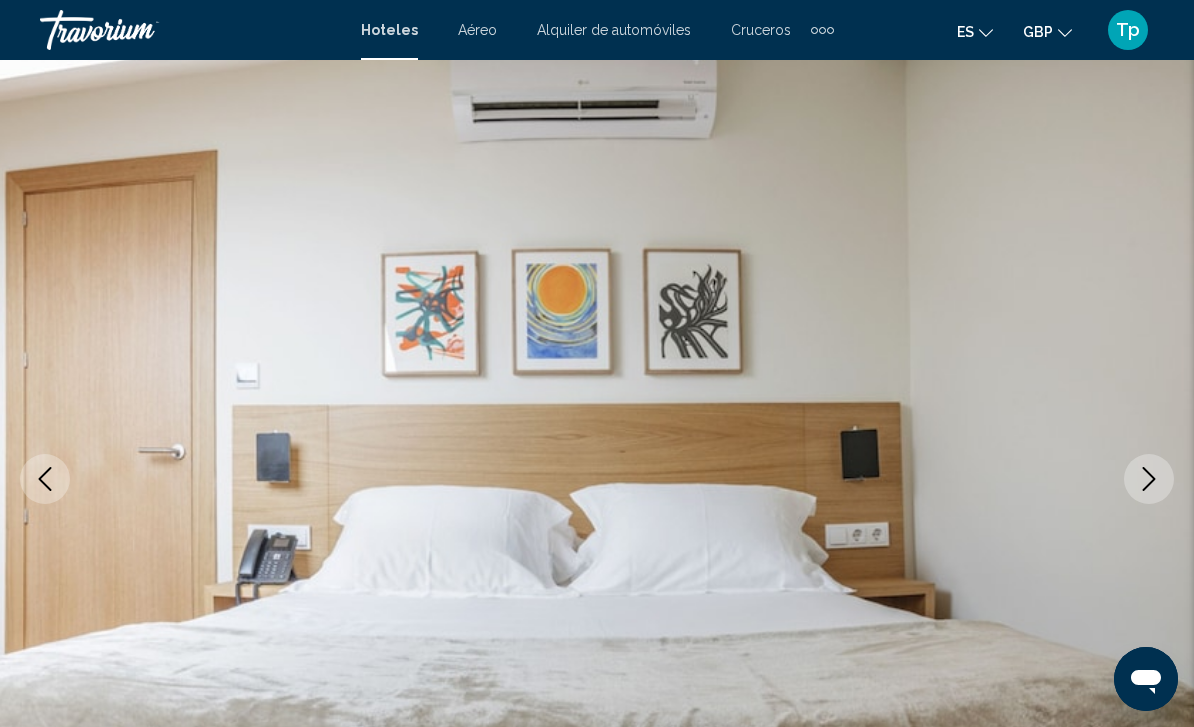 click at bounding box center (597, 479) 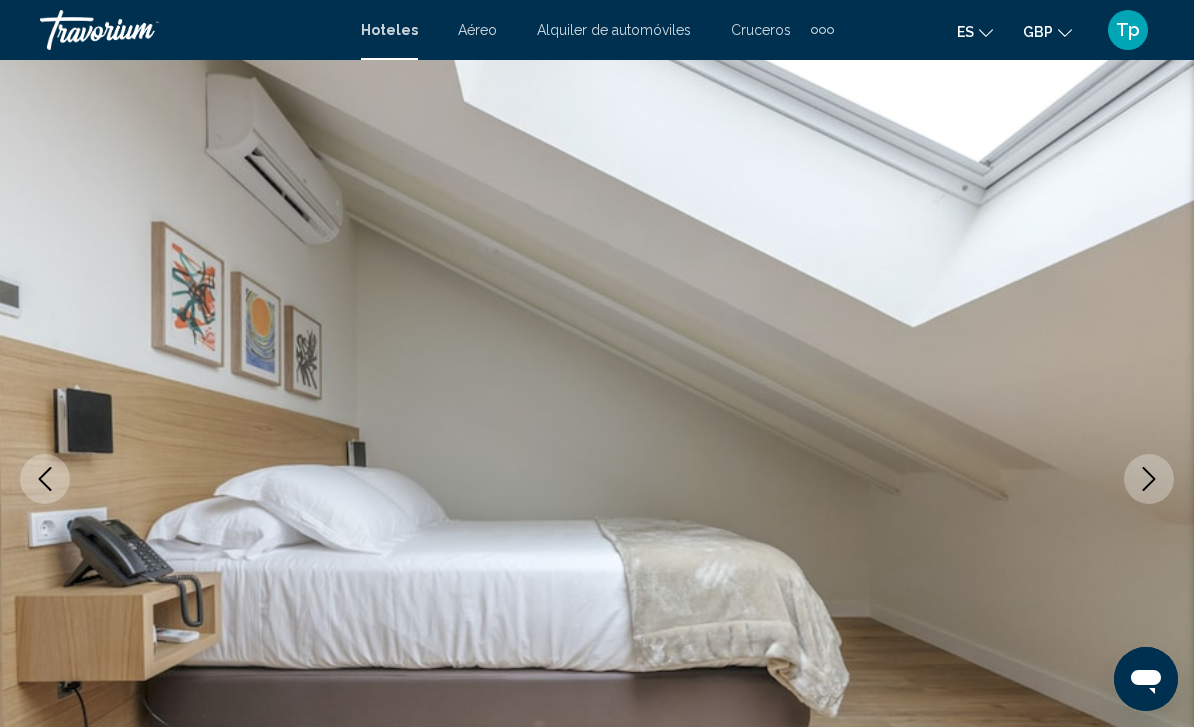 click at bounding box center (597, 479) 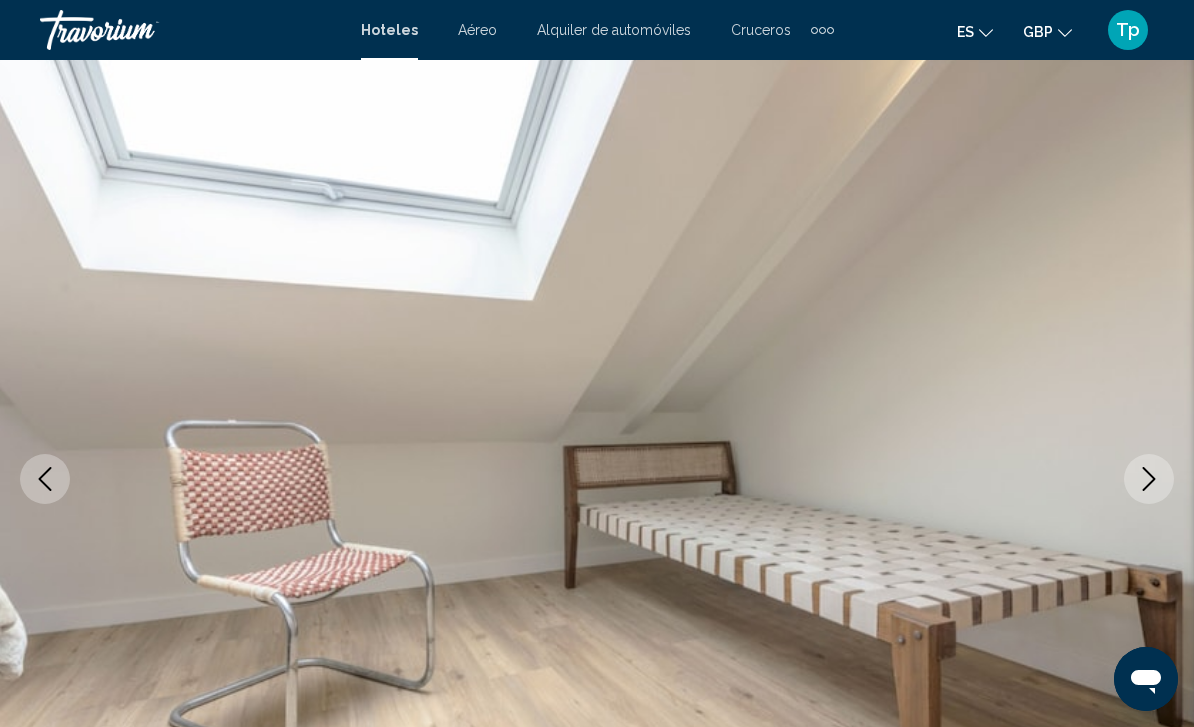 click at bounding box center [1149, 479] 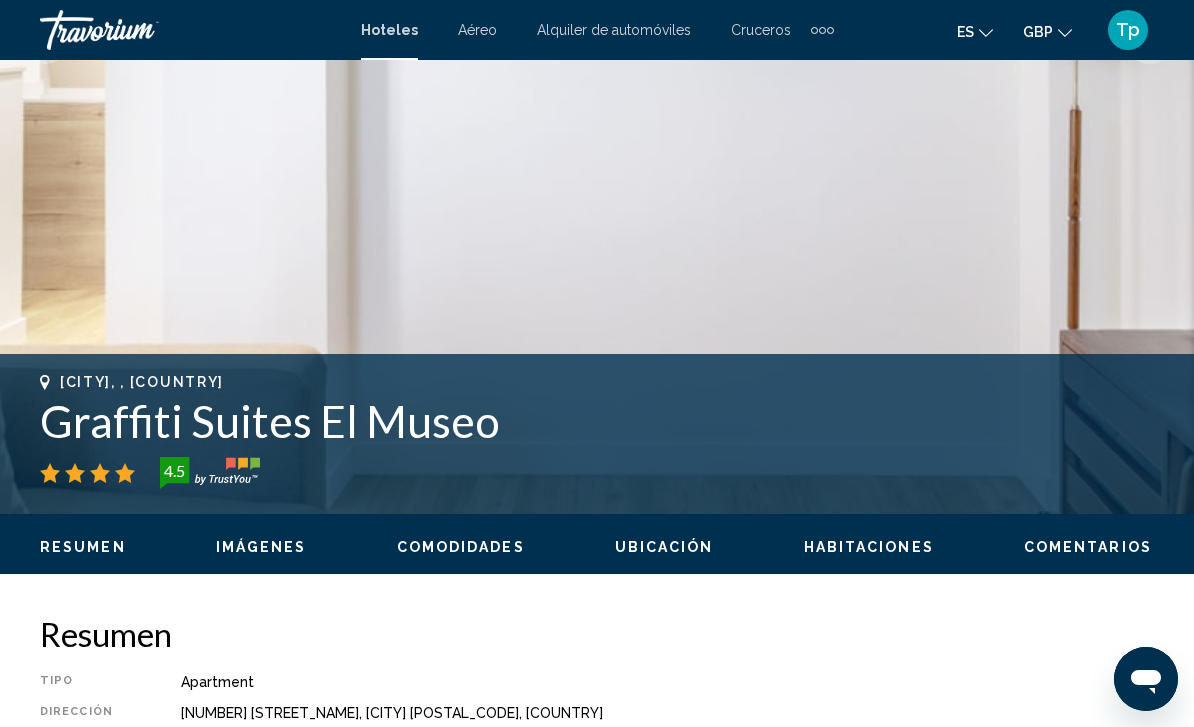scroll, scrollTop: 489, scrollLeft: 0, axis: vertical 